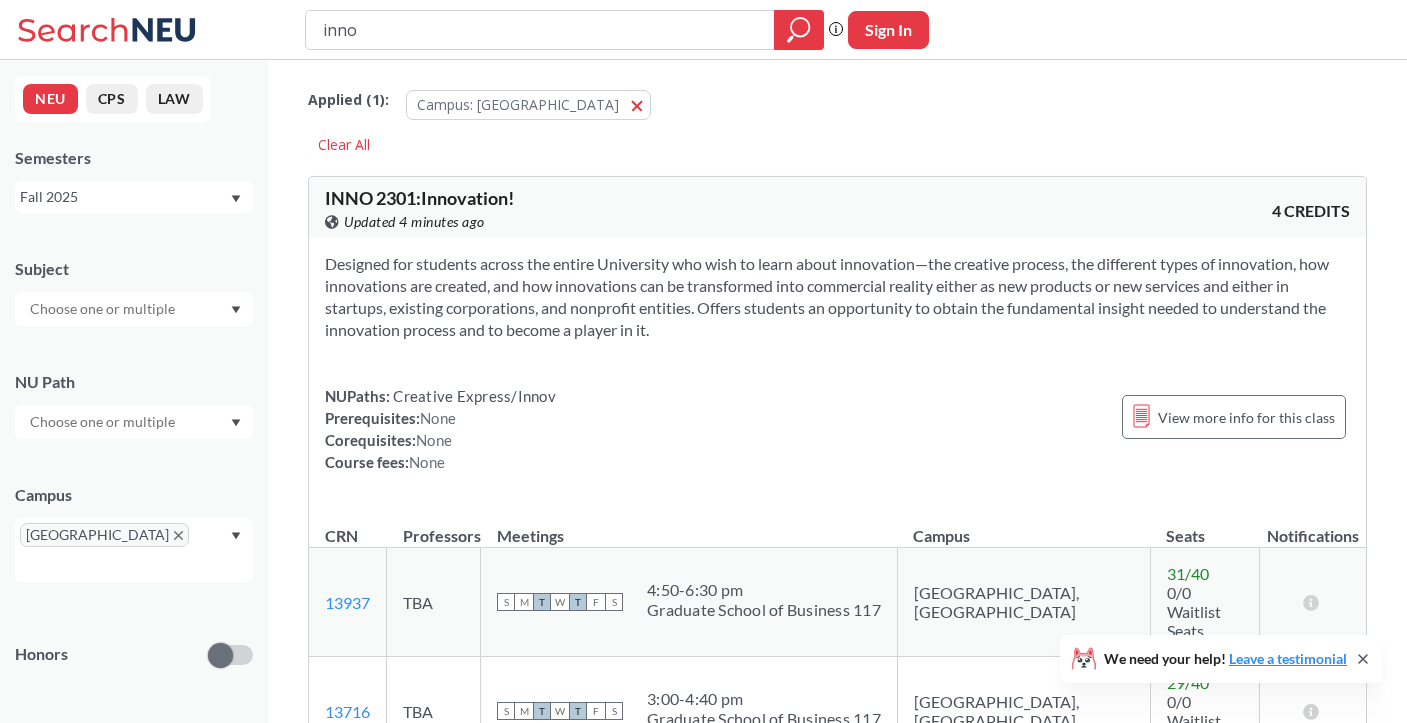 scroll, scrollTop: 0, scrollLeft: 0, axis: both 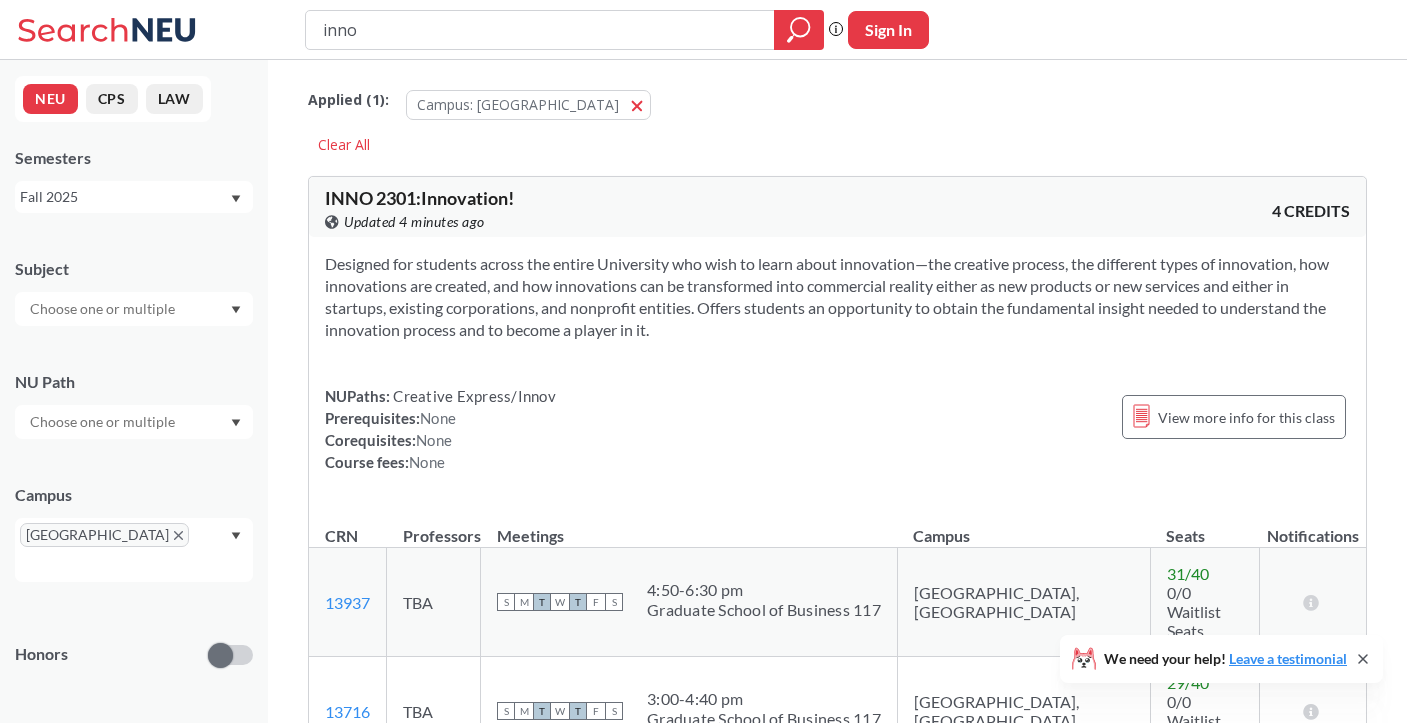 click on "Subject" at bounding box center [134, 269] 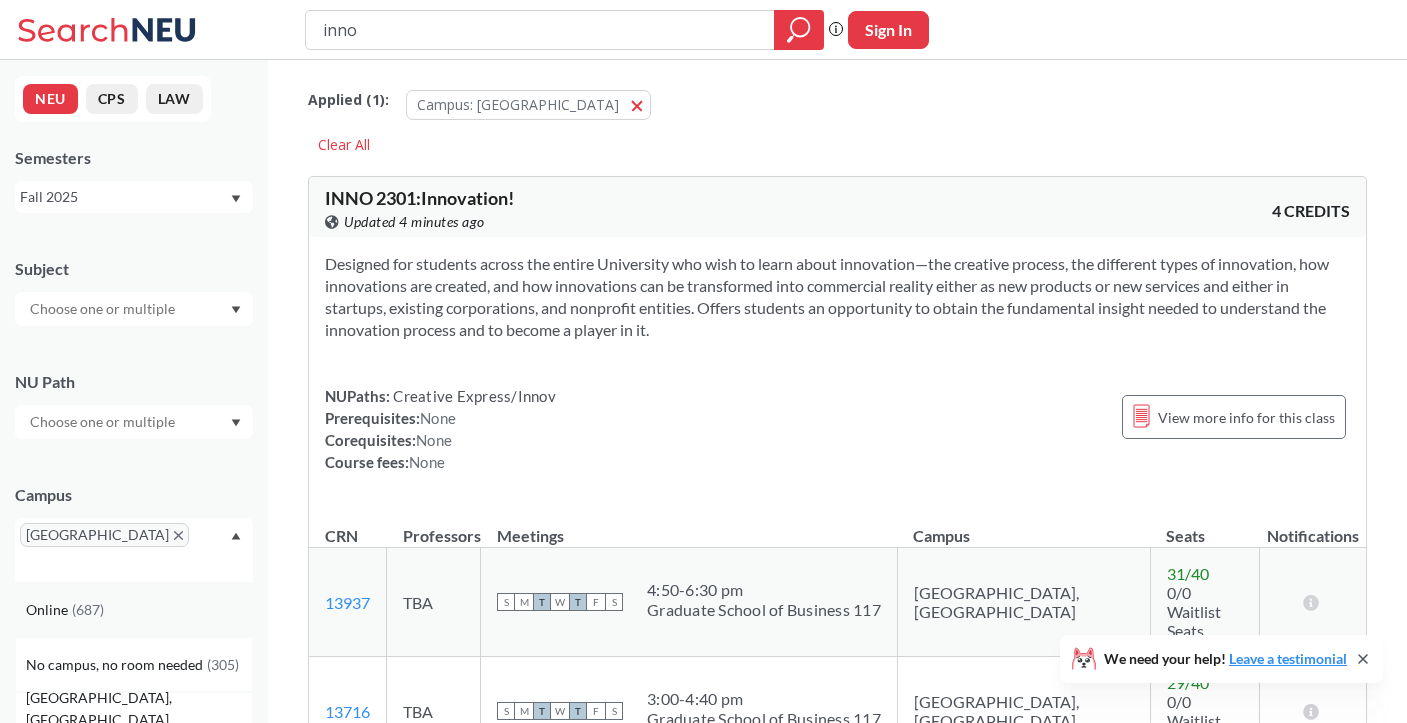 click on "Online ( 687 )" at bounding box center [139, 610] 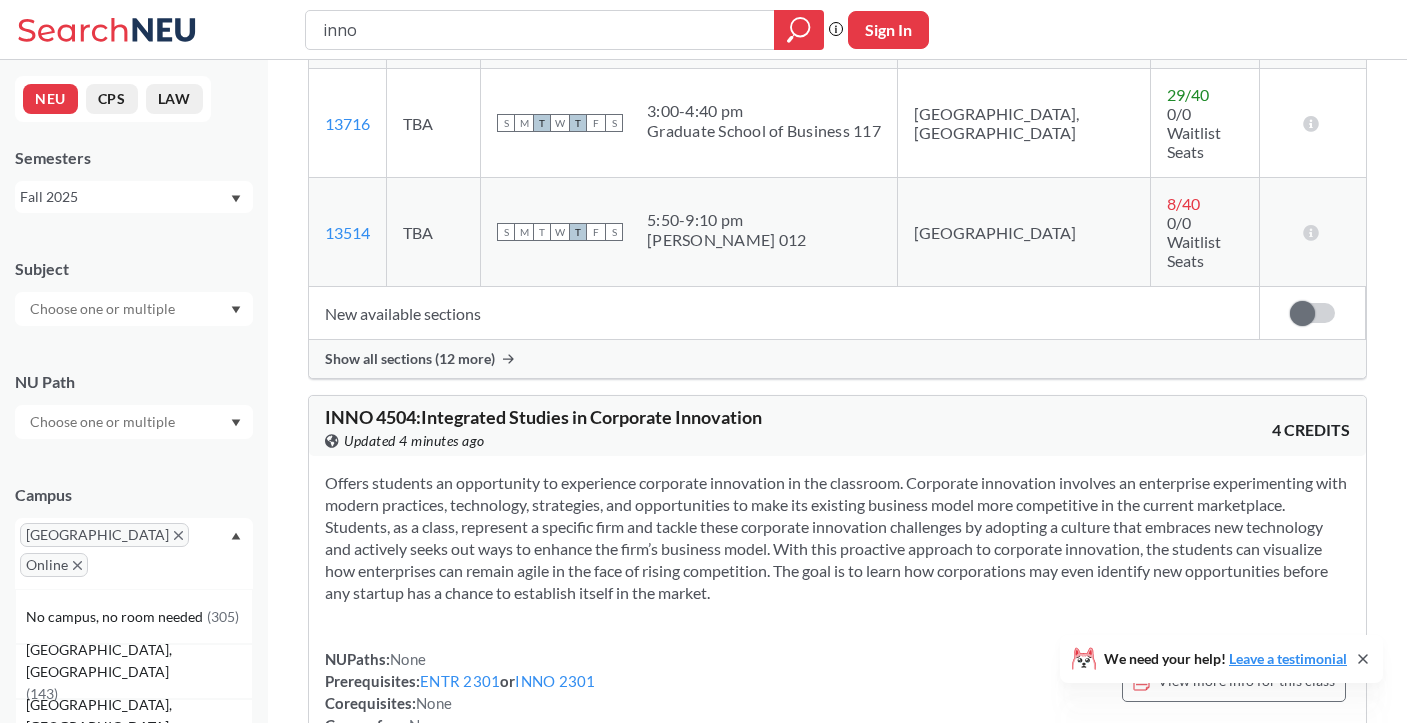 scroll, scrollTop: 537, scrollLeft: 0, axis: vertical 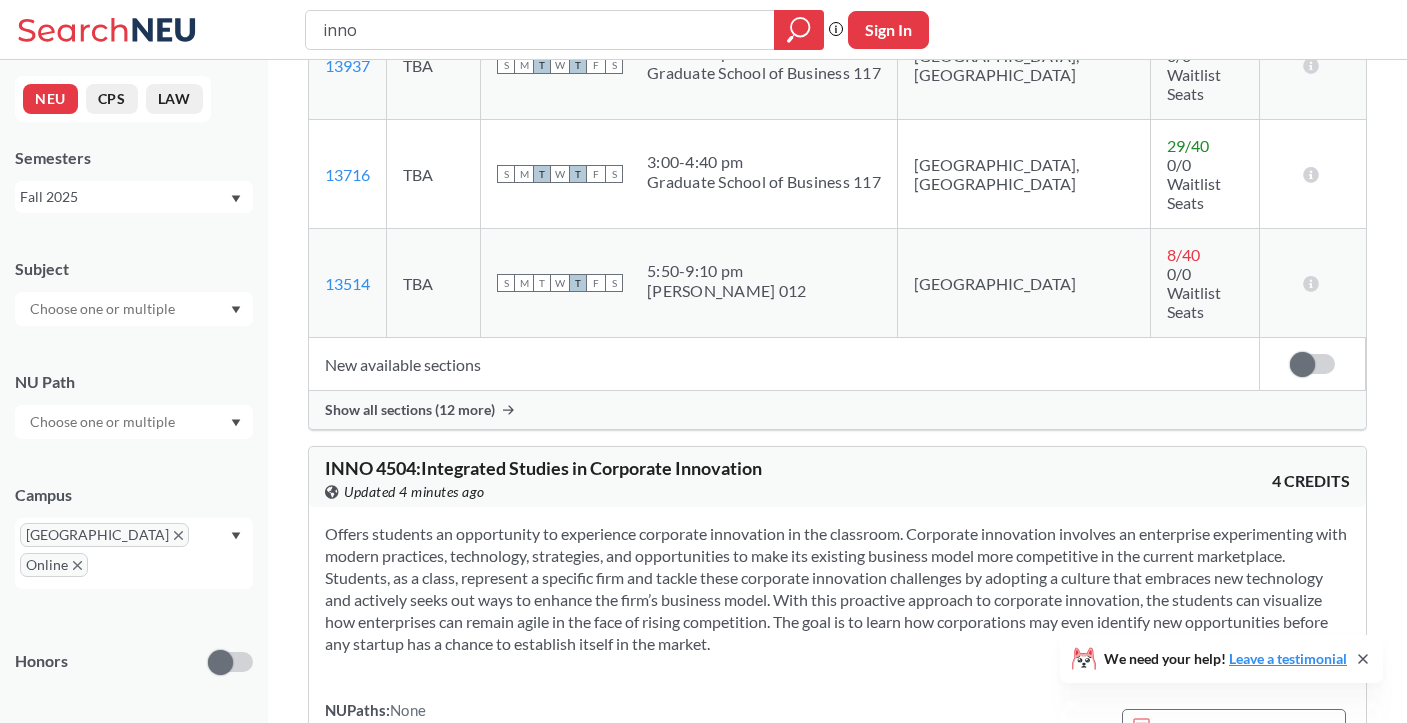 click on "Show all sections (12 more)" at bounding box center [837, 410] 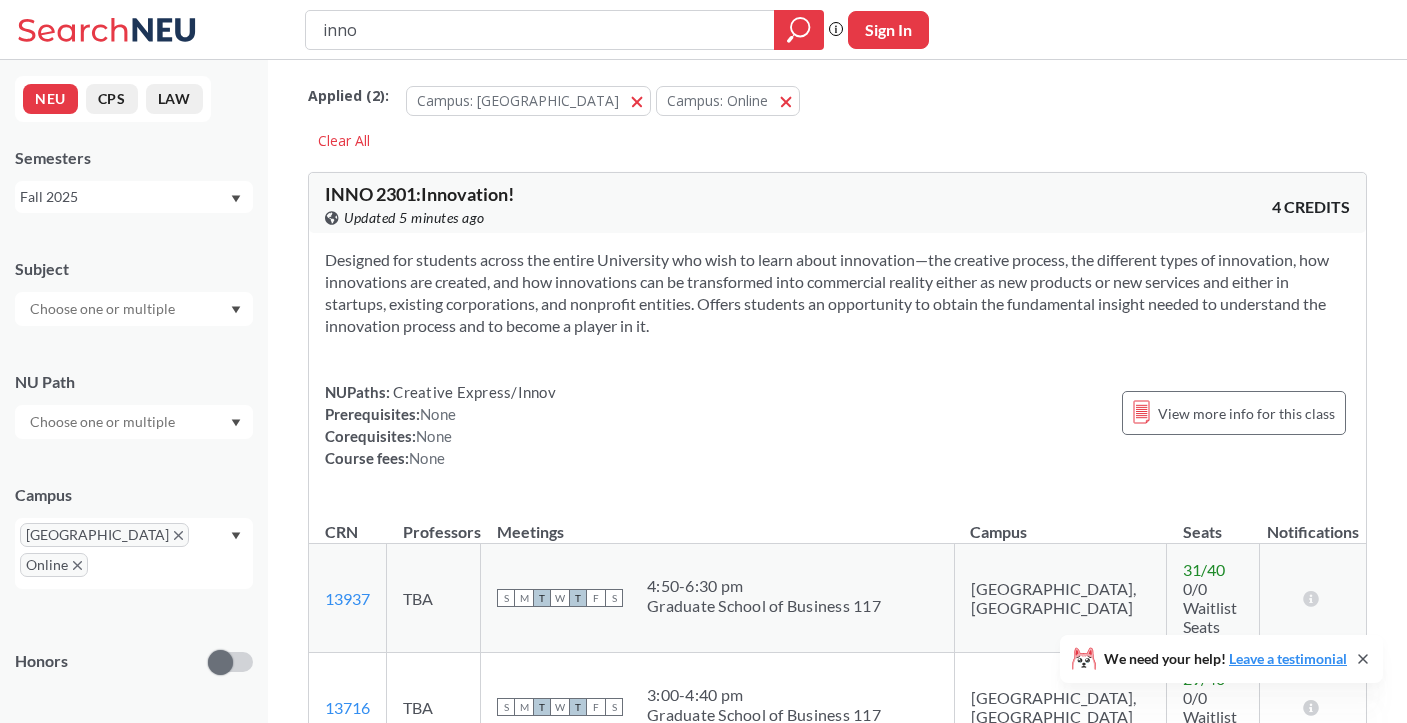 scroll, scrollTop: 0, scrollLeft: 0, axis: both 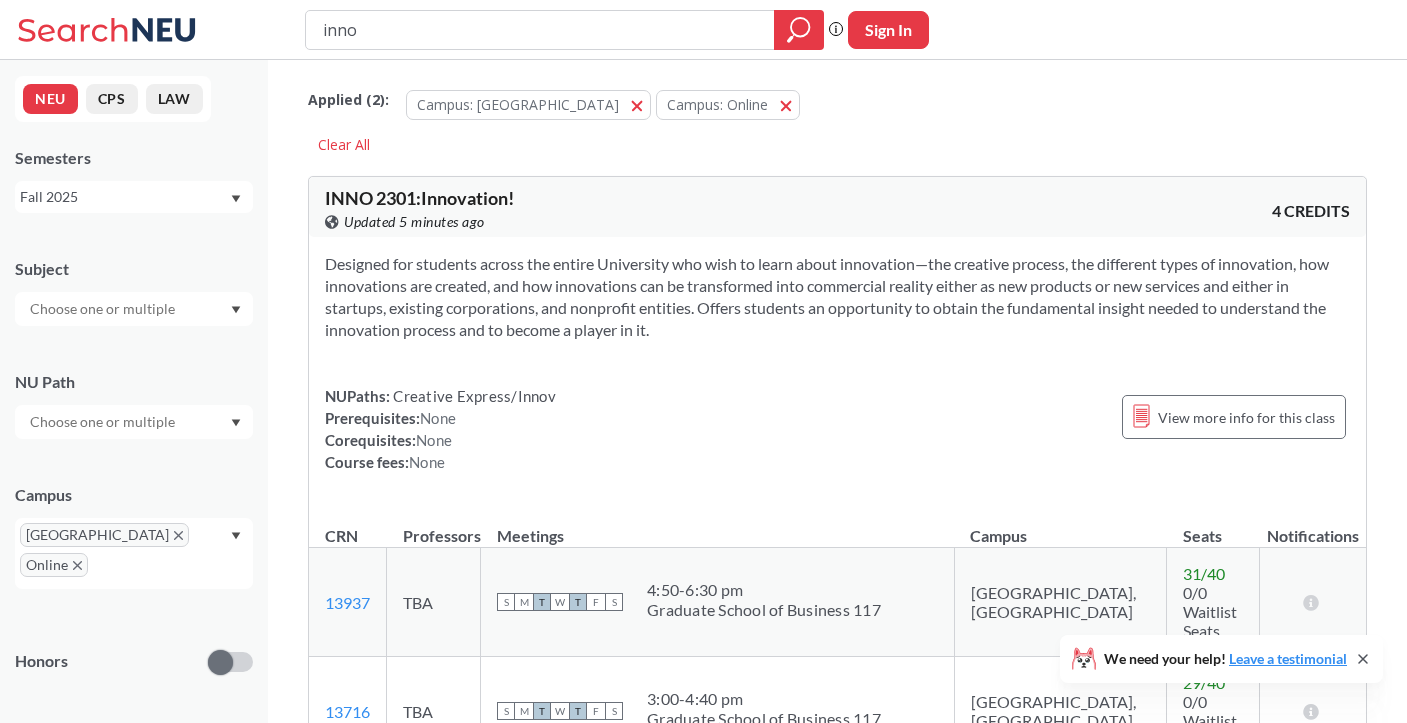 click at bounding box center (134, 422) 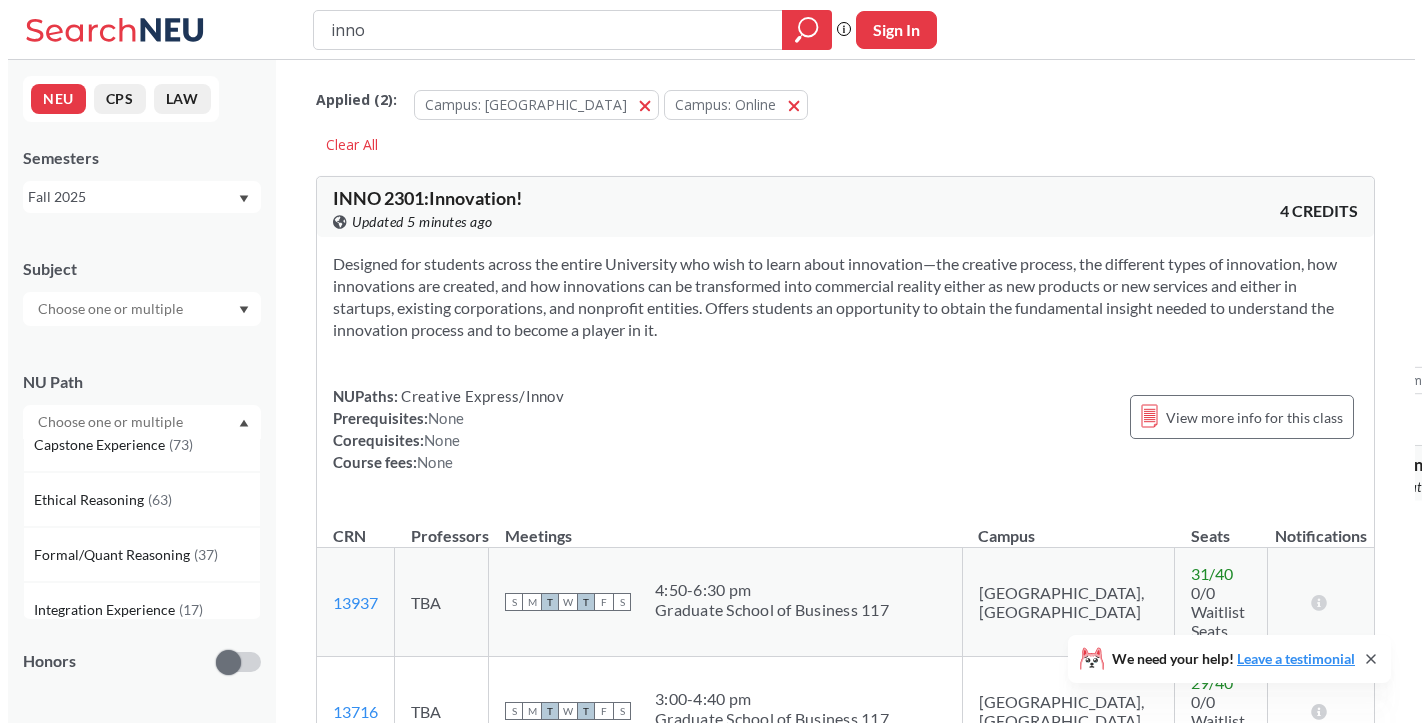 scroll, scrollTop: 421, scrollLeft: 0, axis: vertical 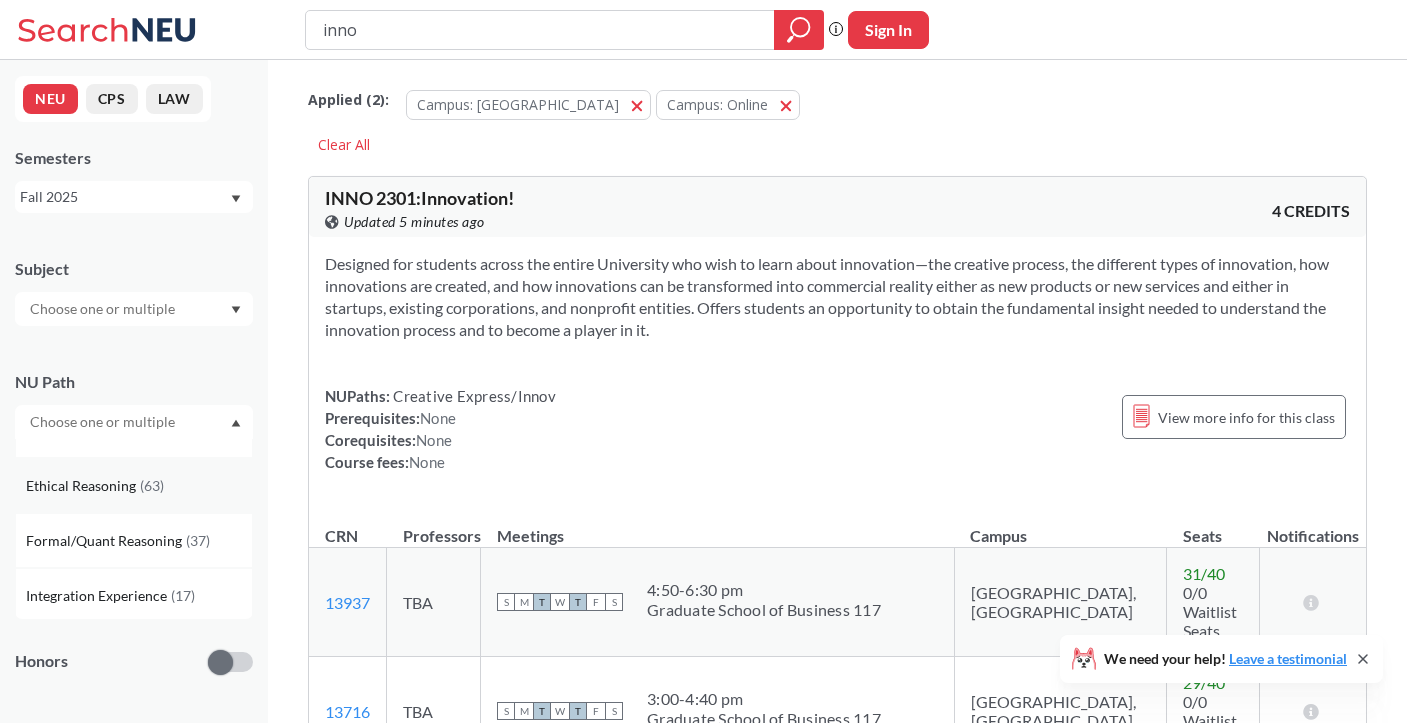 click on "( 63 )" at bounding box center [152, 485] 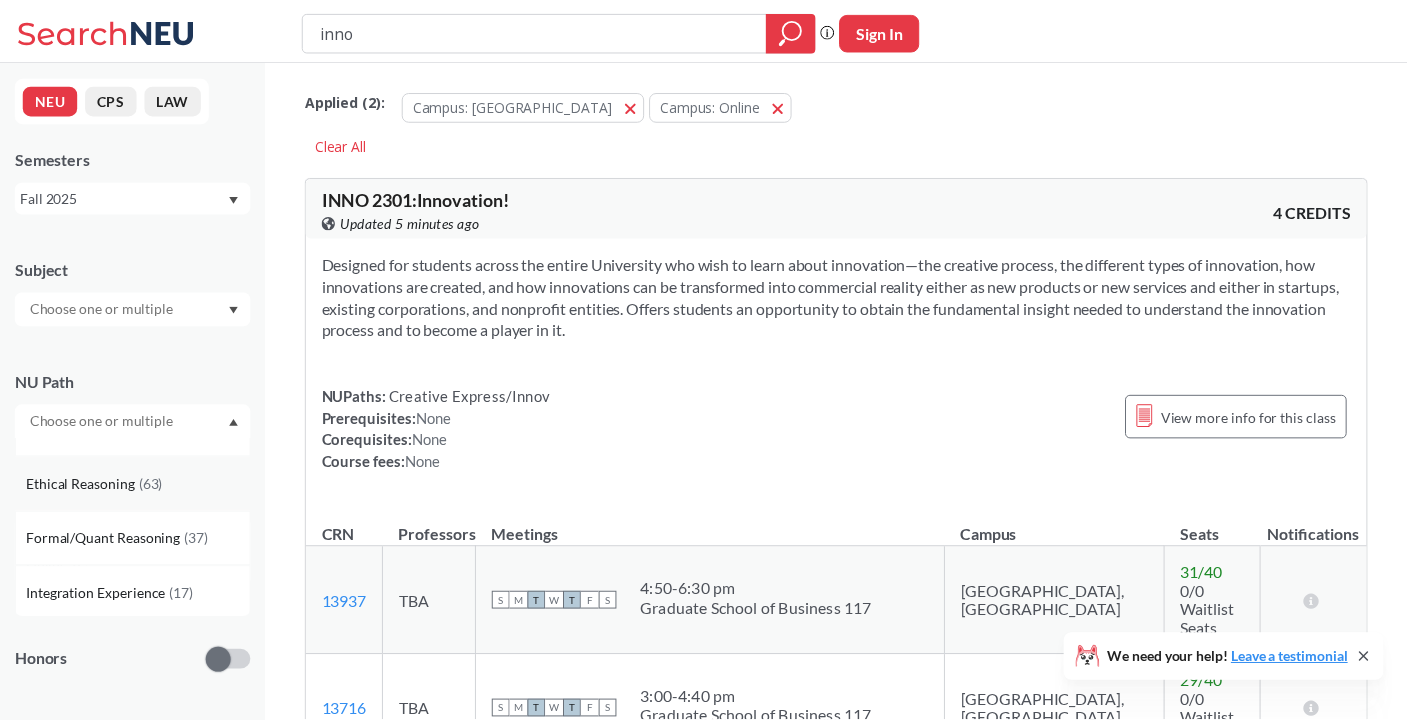 scroll, scrollTop: 0, scrollLeft: 0, axis: both 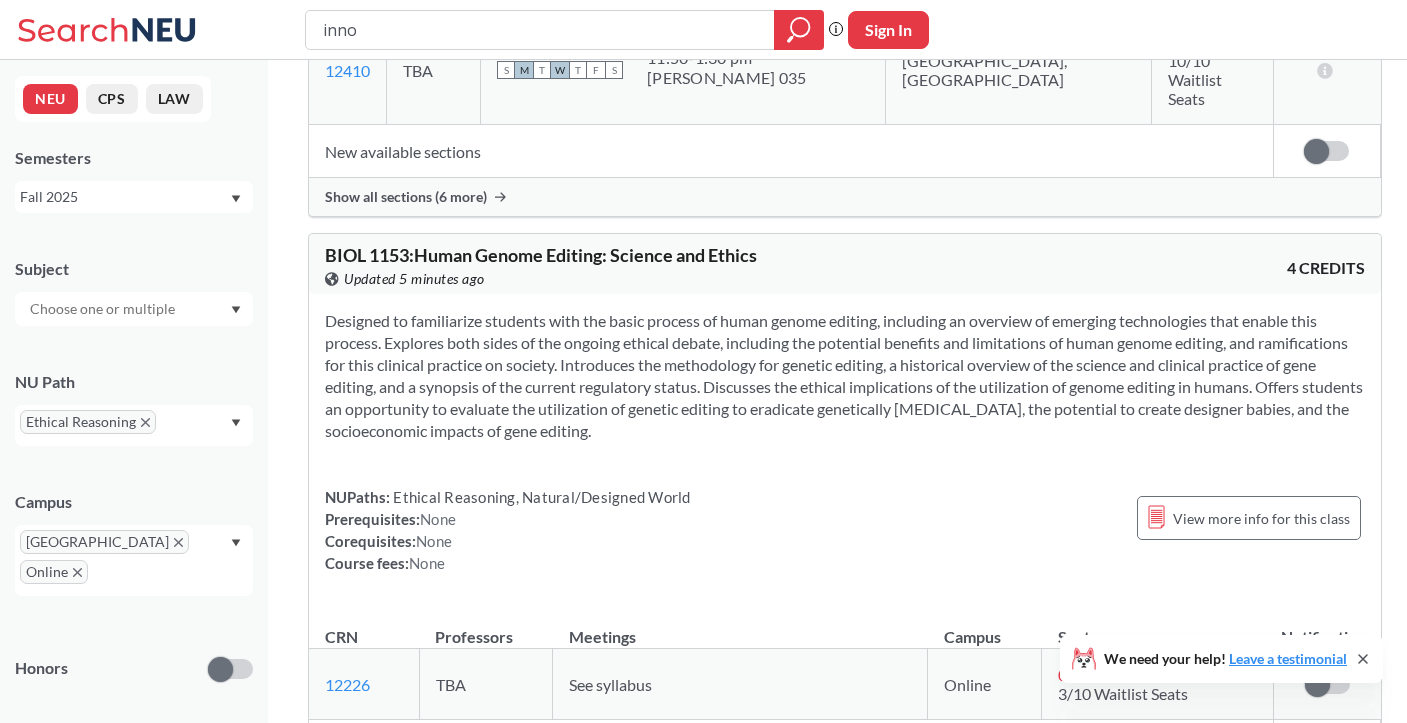 click at bounding box center [1326, 746] 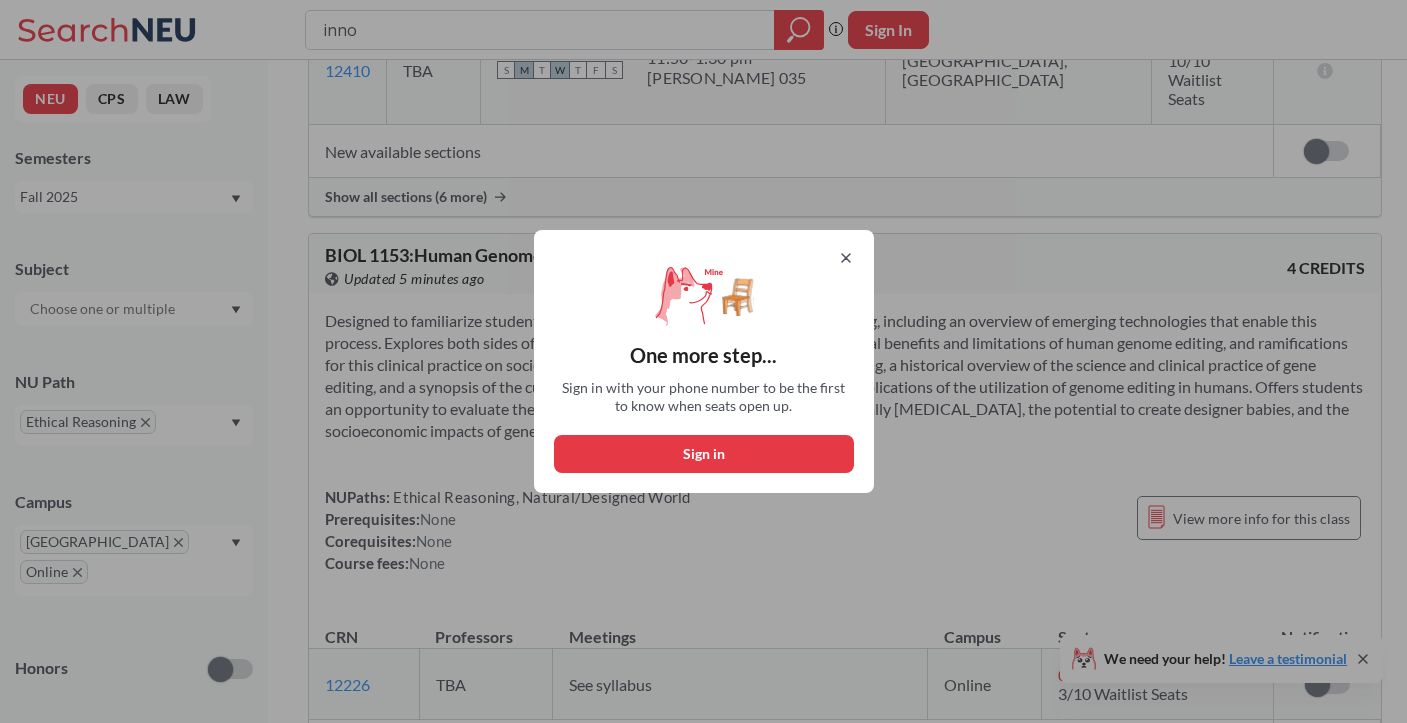 click 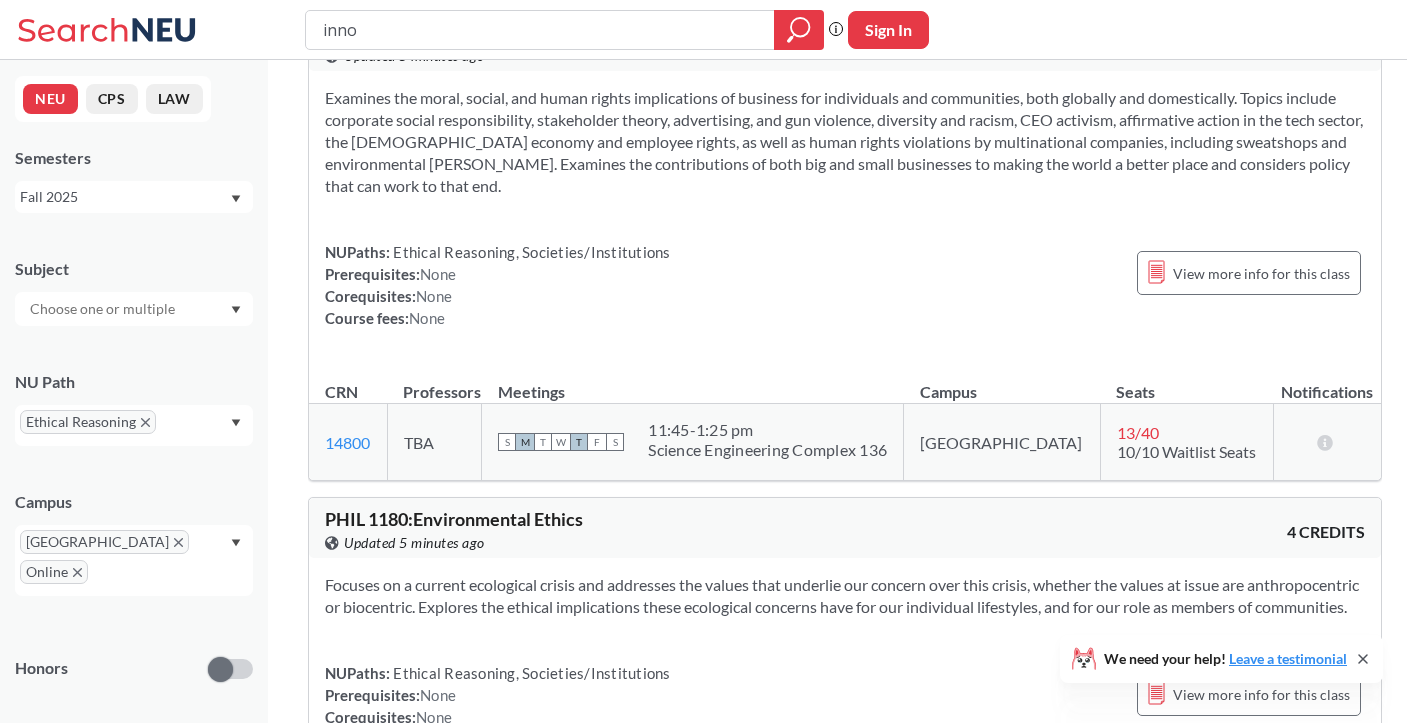 scroll, scrollTop: 8130, scrollLeft: 0, axis: vertical 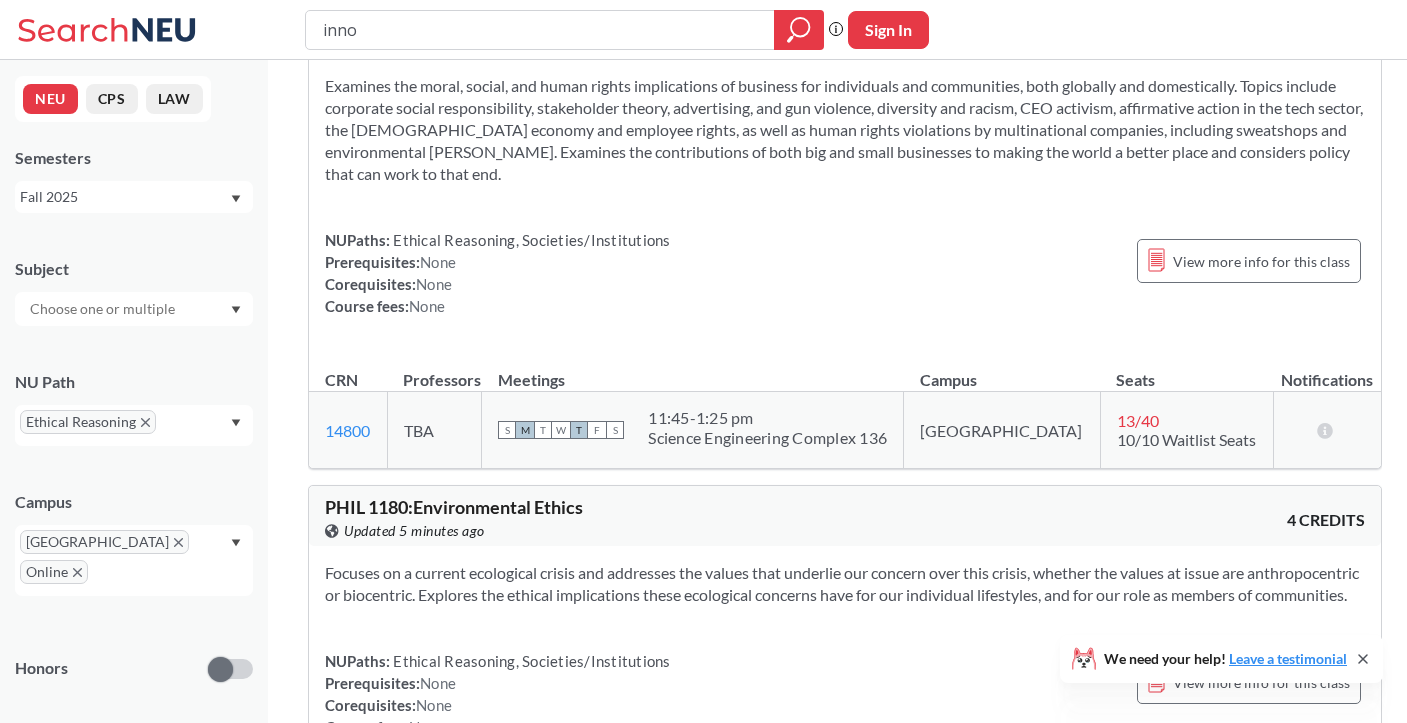 click 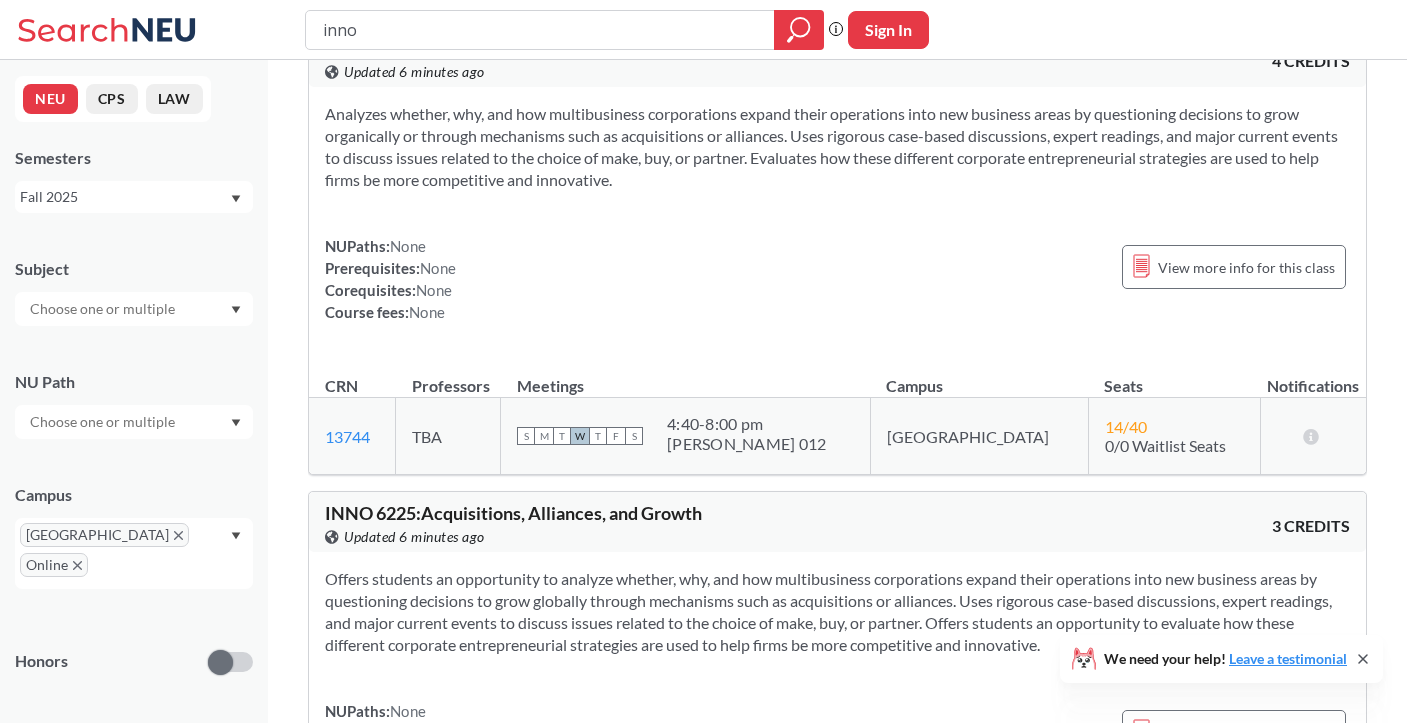 scroll, scrollTop: 8130, scrollLeft: 0, axis: vertical 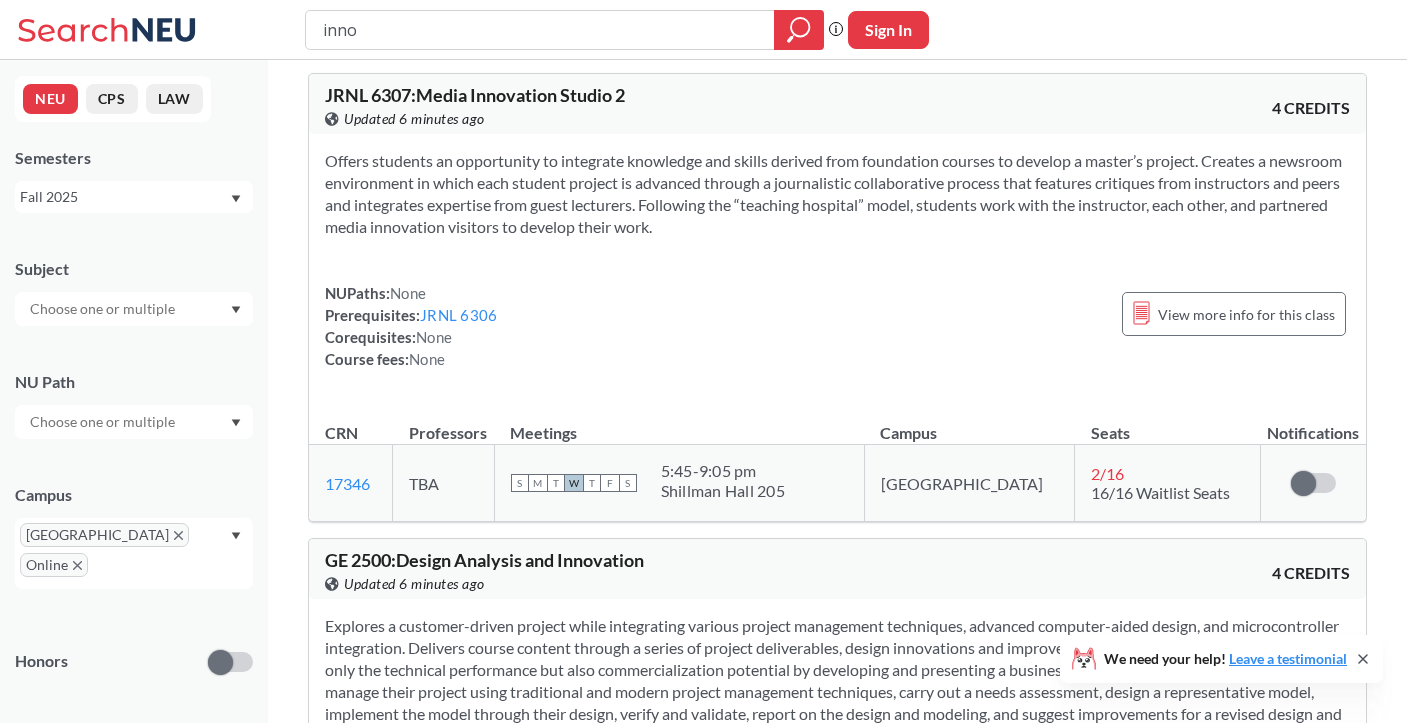 click 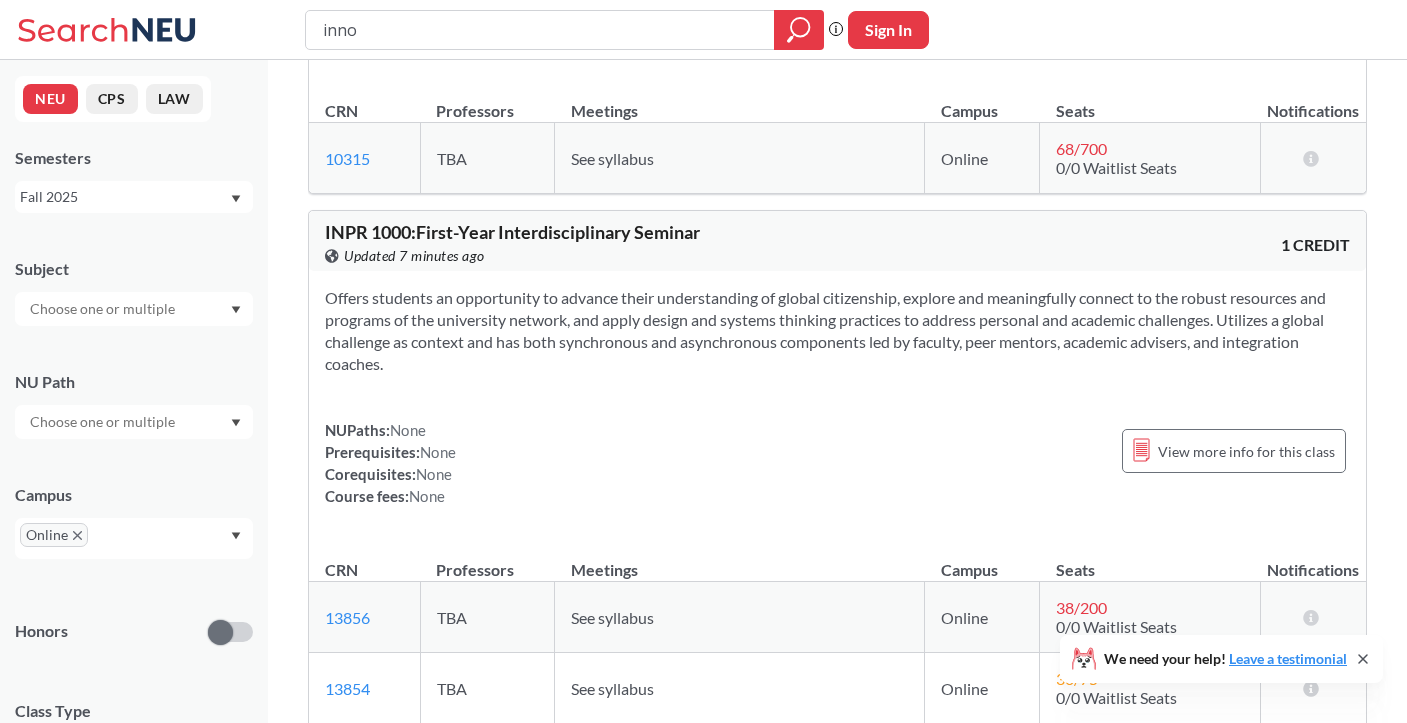scroll, scrollTop: 8705, scrollLeft: 0, axis: vertical 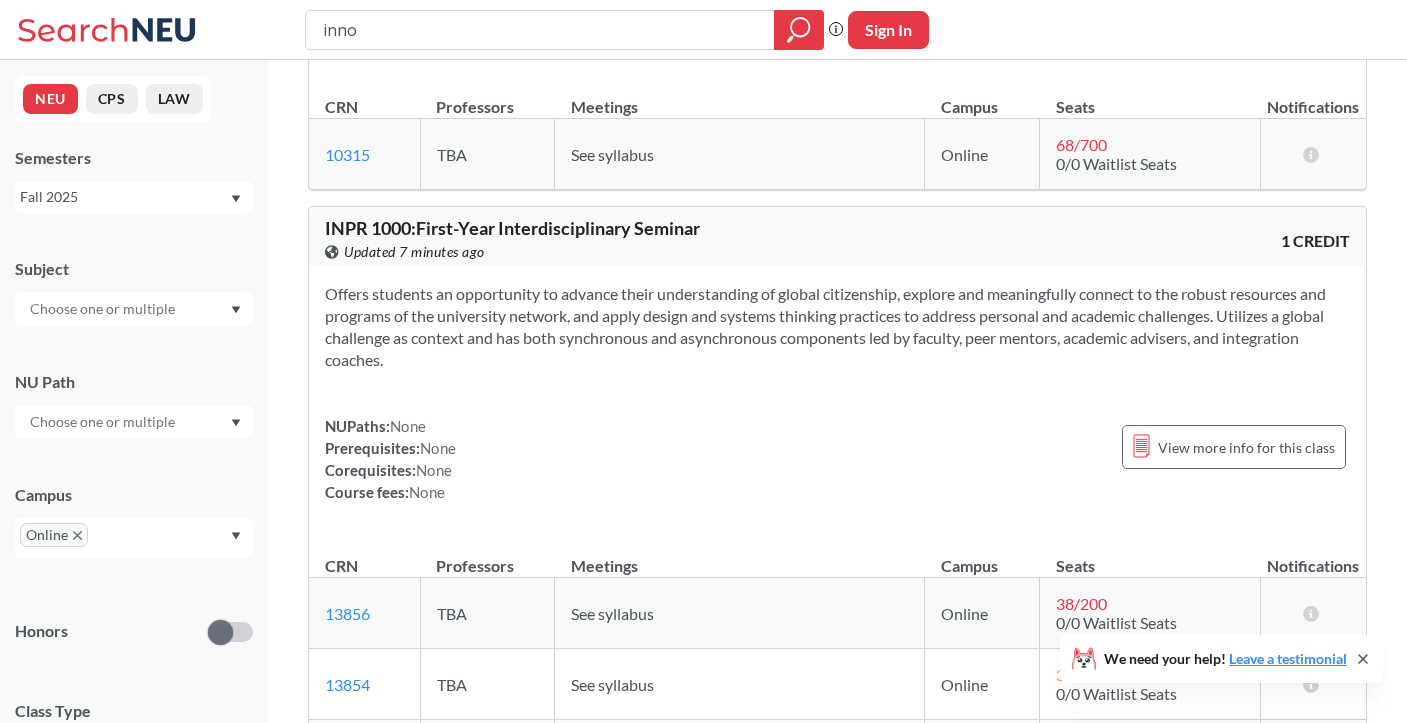 click 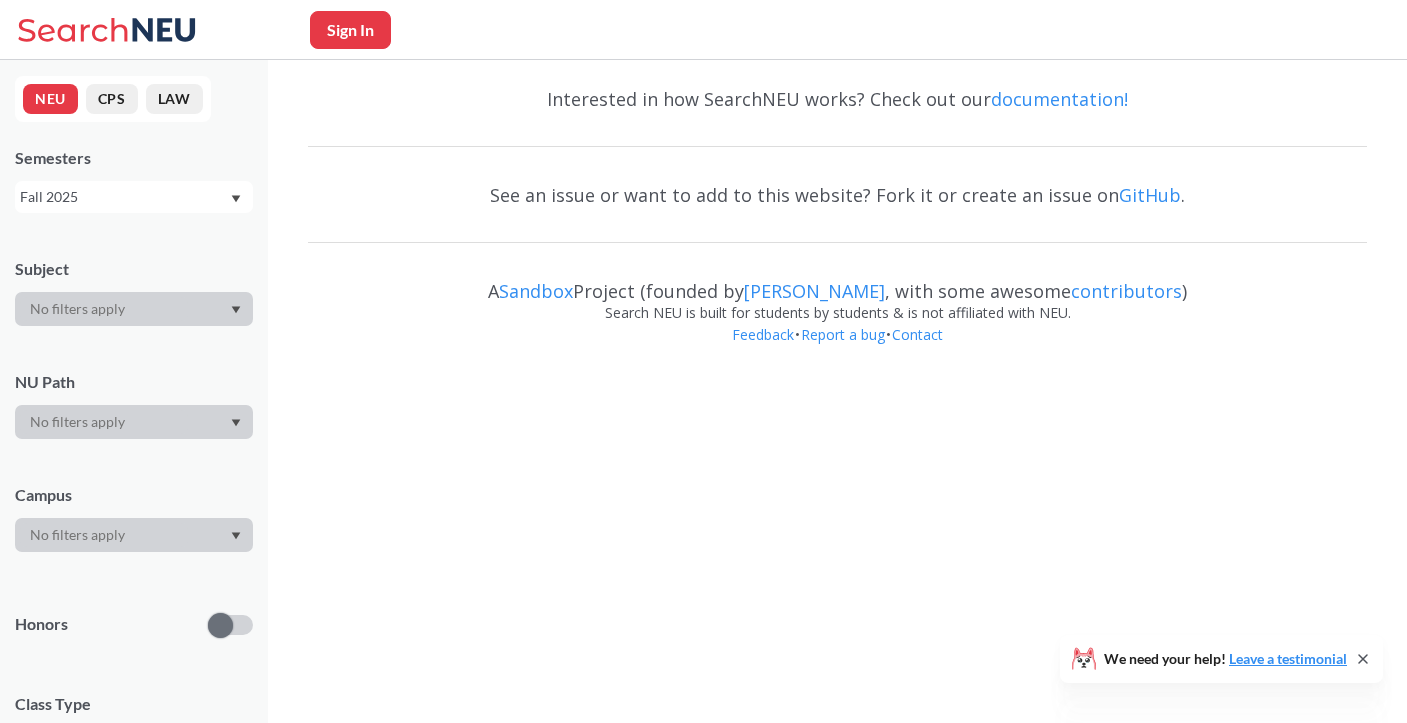 scroll, scrollTop: 0, scrollLeft: 0, axis: both 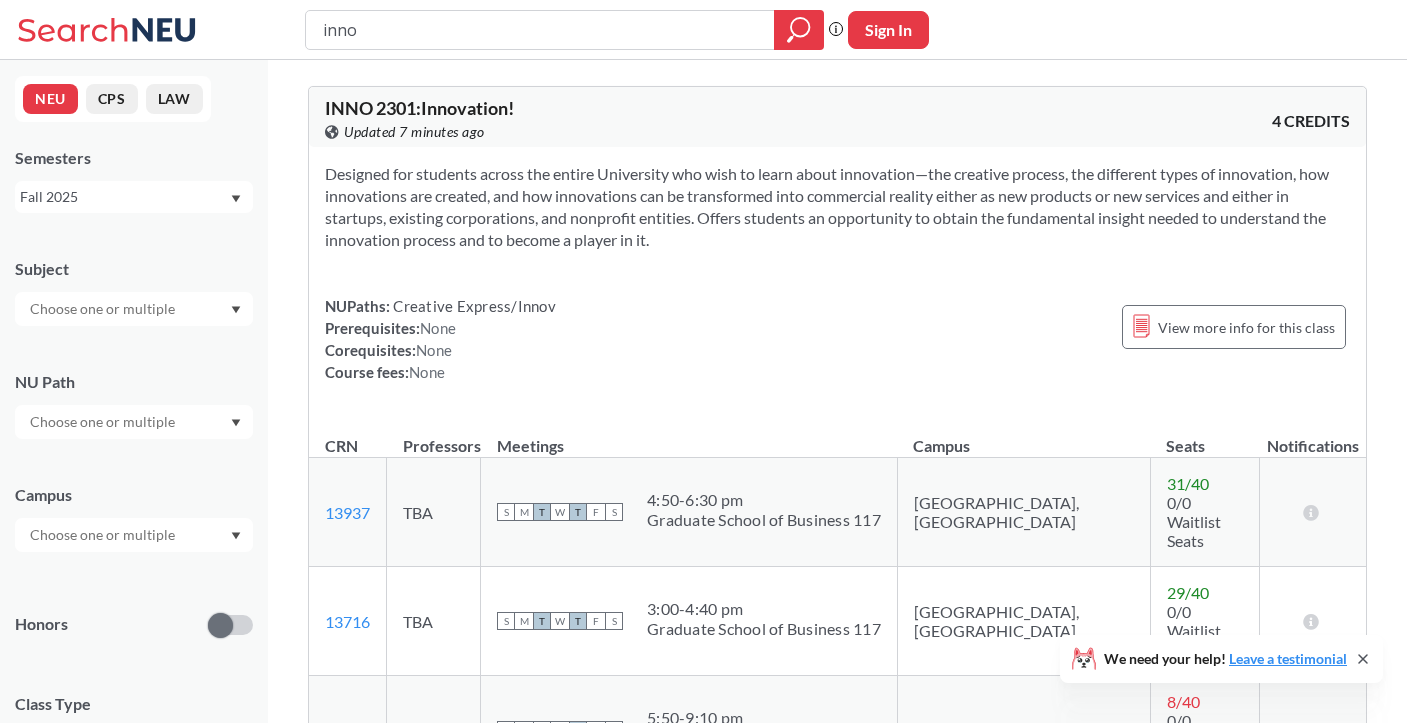 click on "inno" at bounding box center [540, 30] 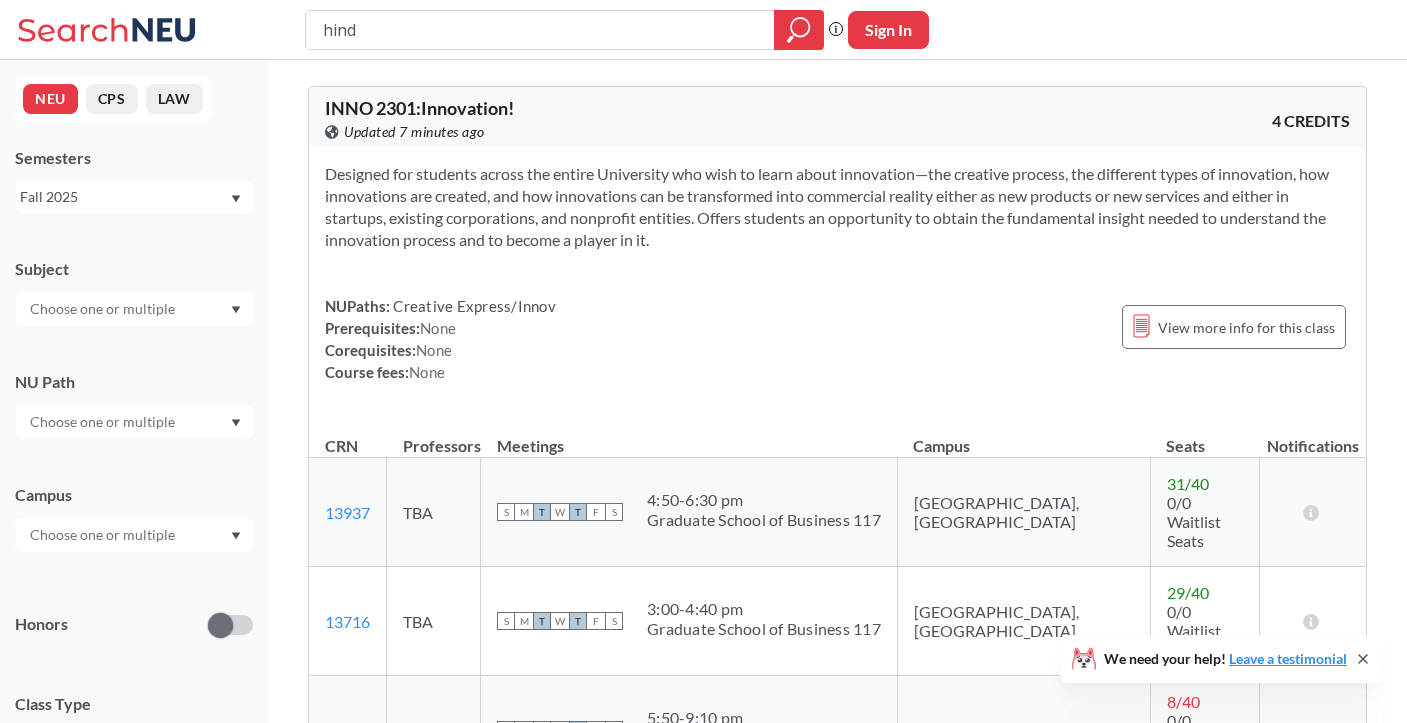 type on "hindi" 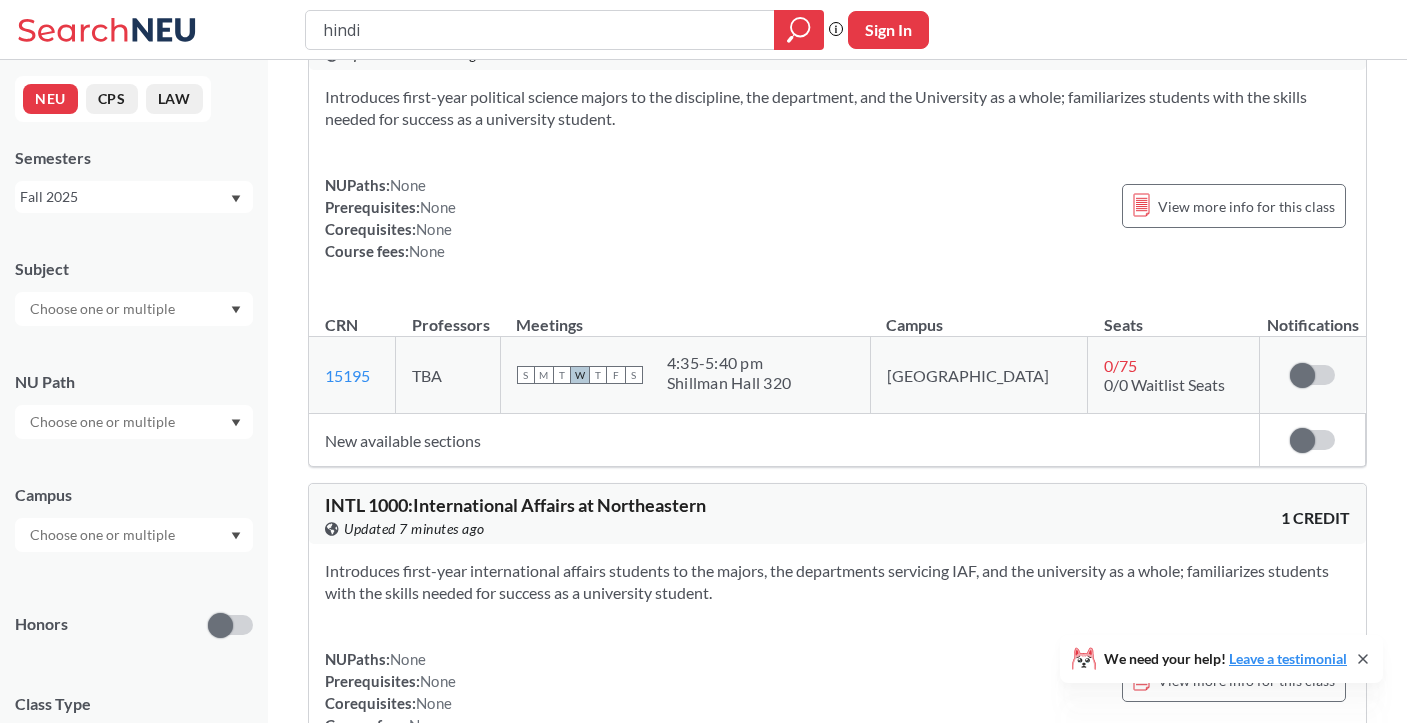 scroll, scrollTop: 13586, scrollLeft: 0, axis: vertical 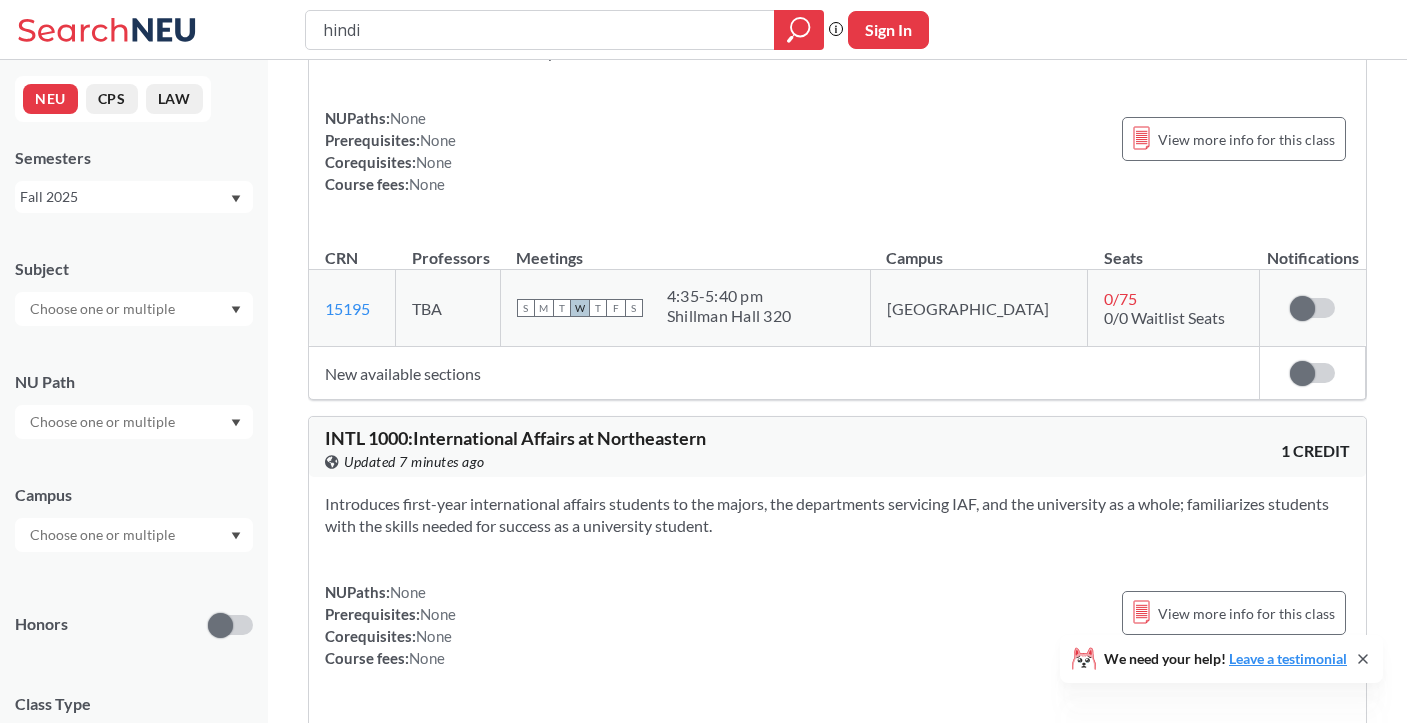 click on "hindi" at bounding box center (540, 30) 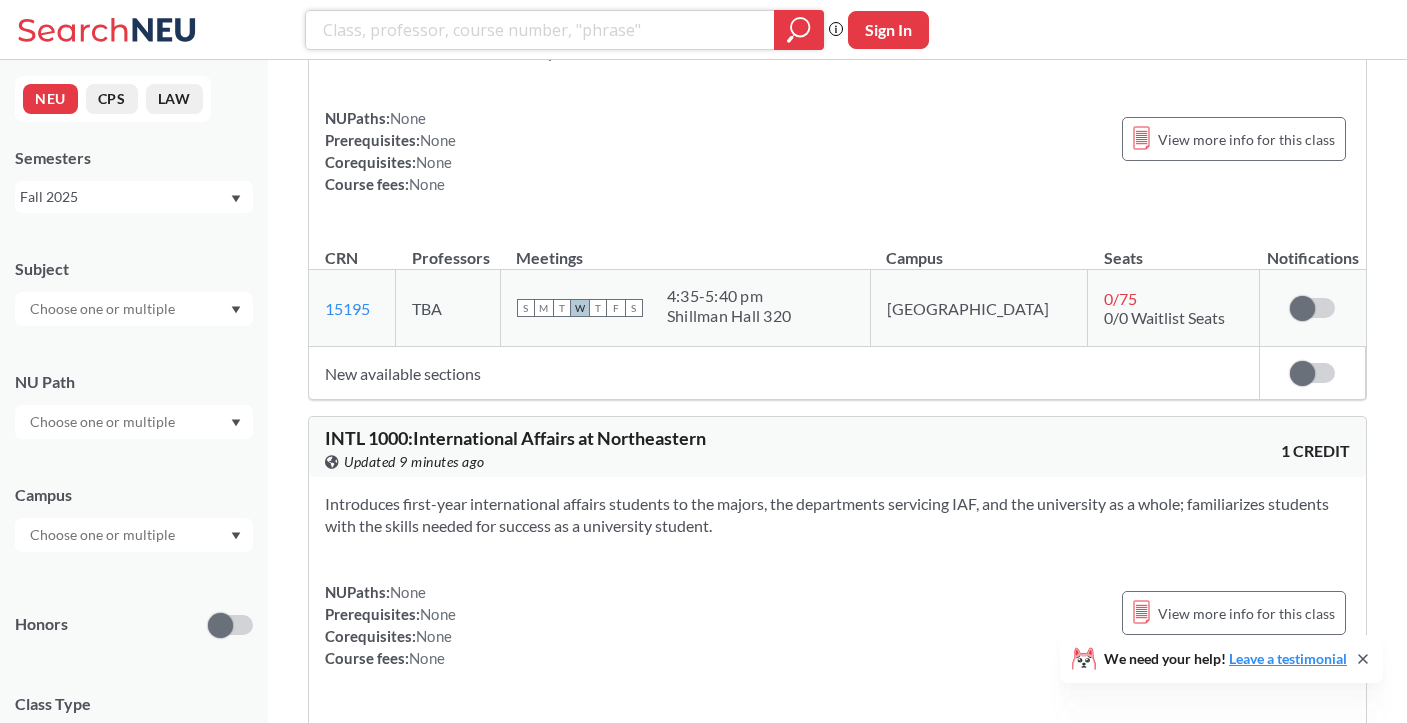 click at bounding box center (540, 30) 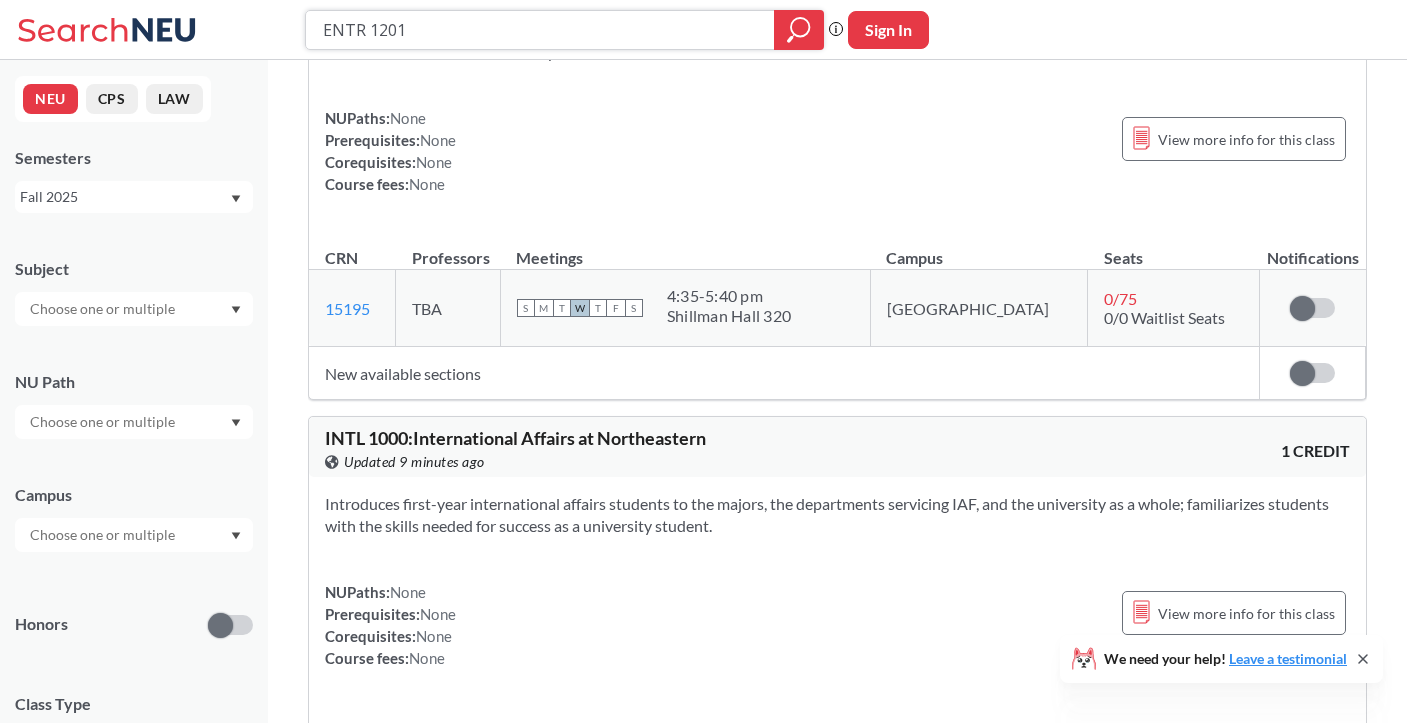 type on "ENTR 1201" 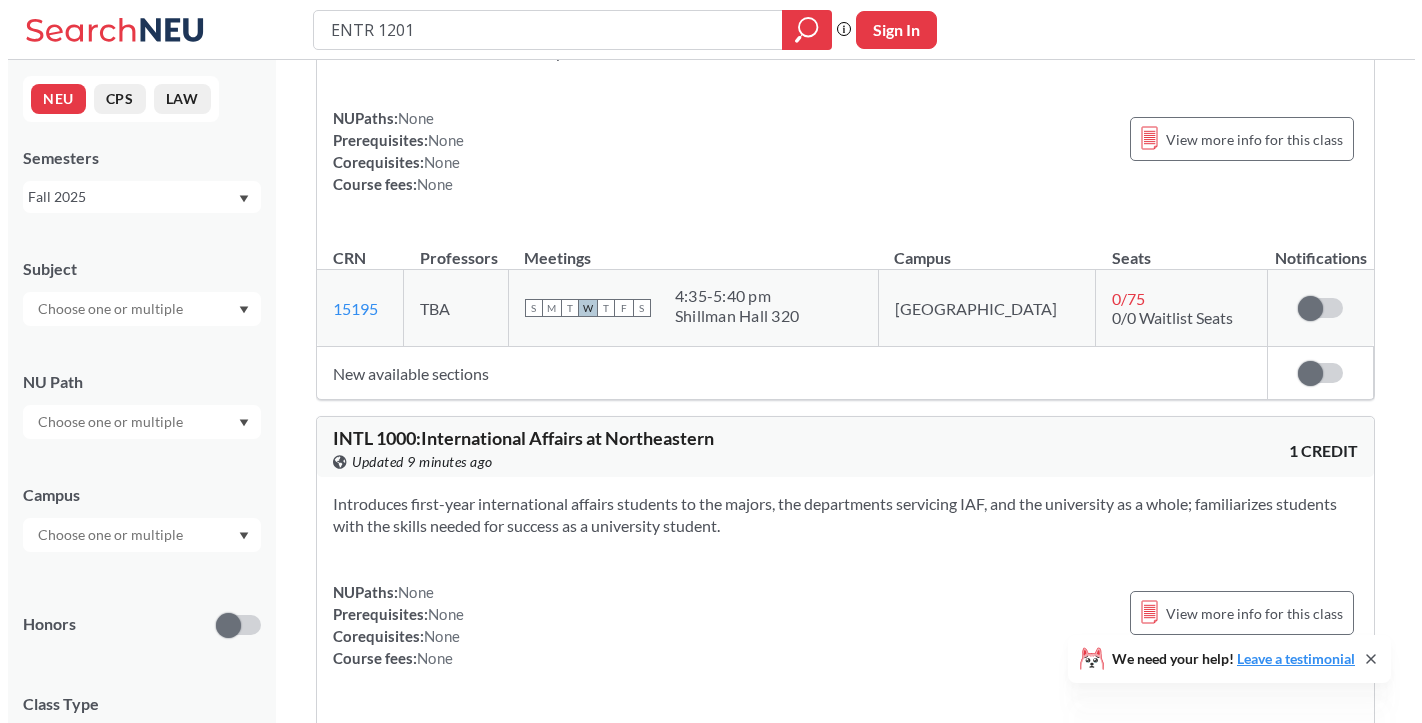 scroll, scrollTop: 0, scrollLeft: 0, axis: both 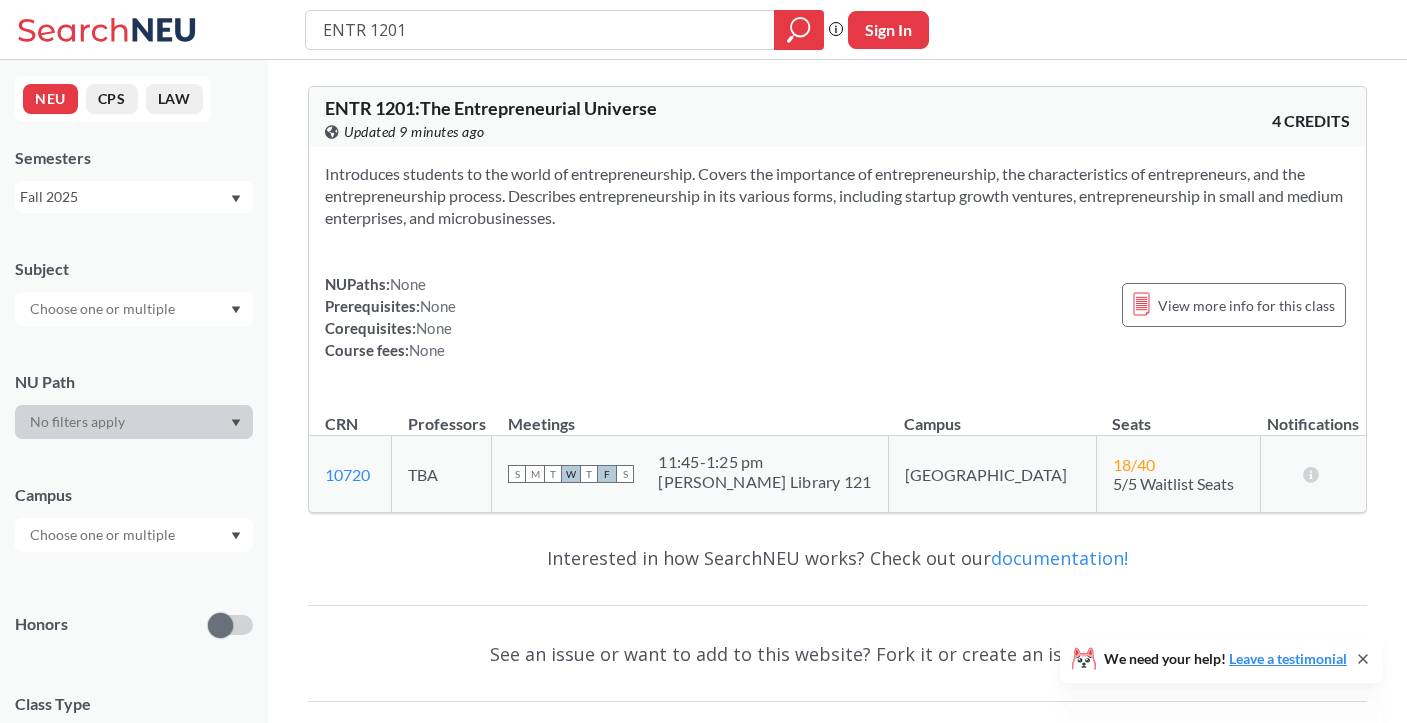 click at bounding box center [104, 535] 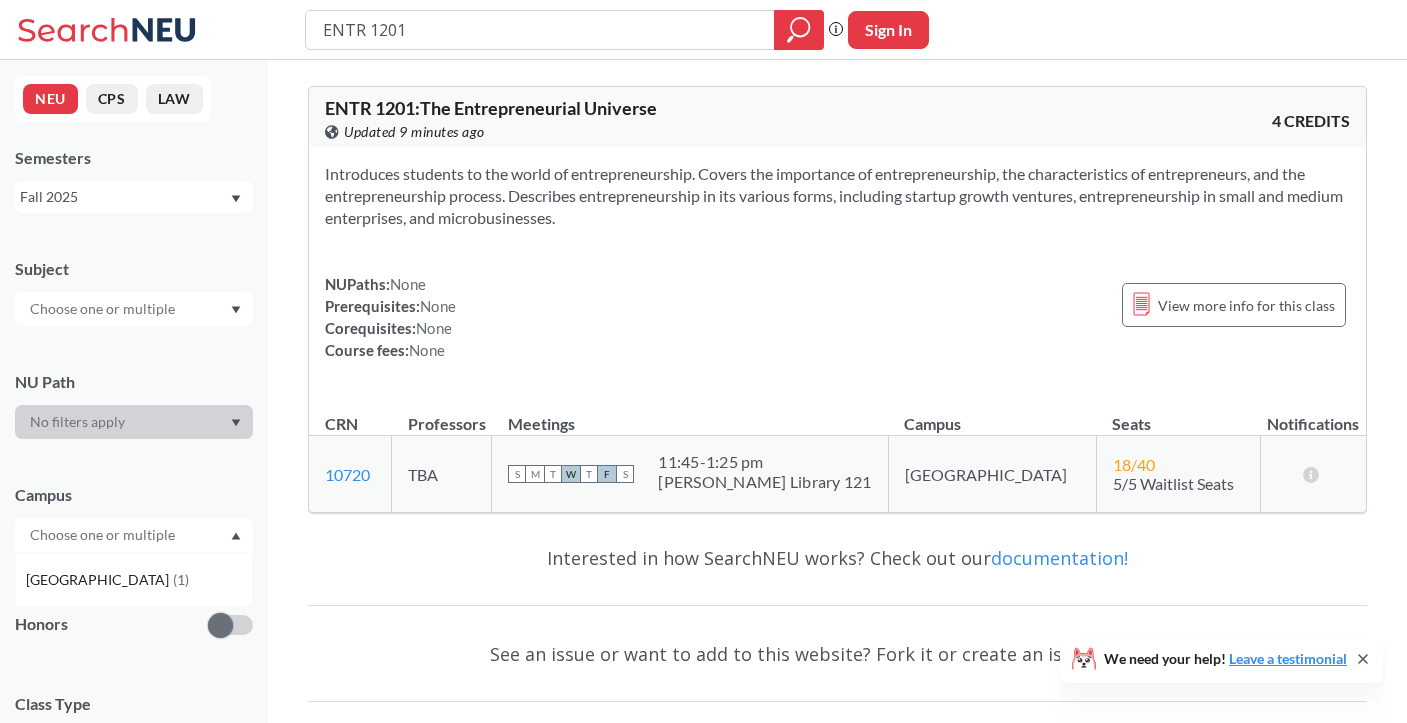 click at bounding box center [134, 535] 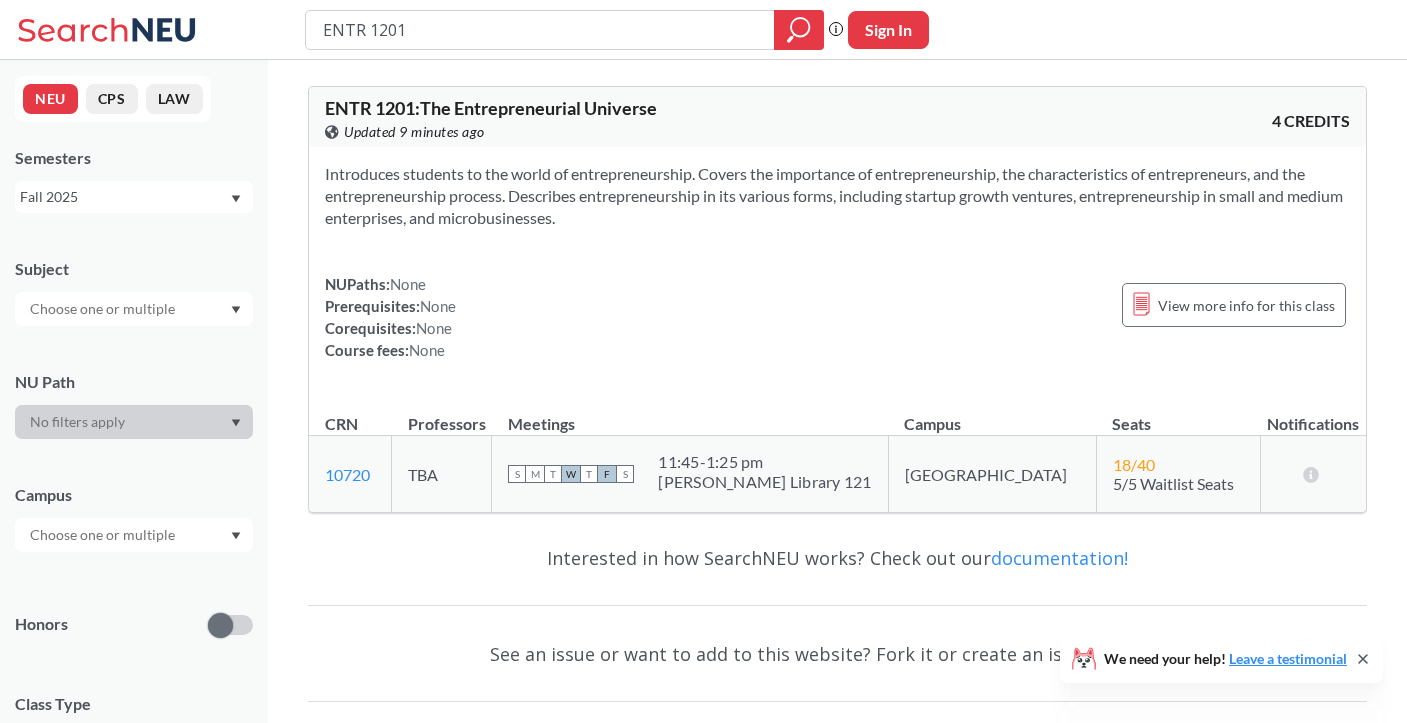 click at bounding box center [134, 535] 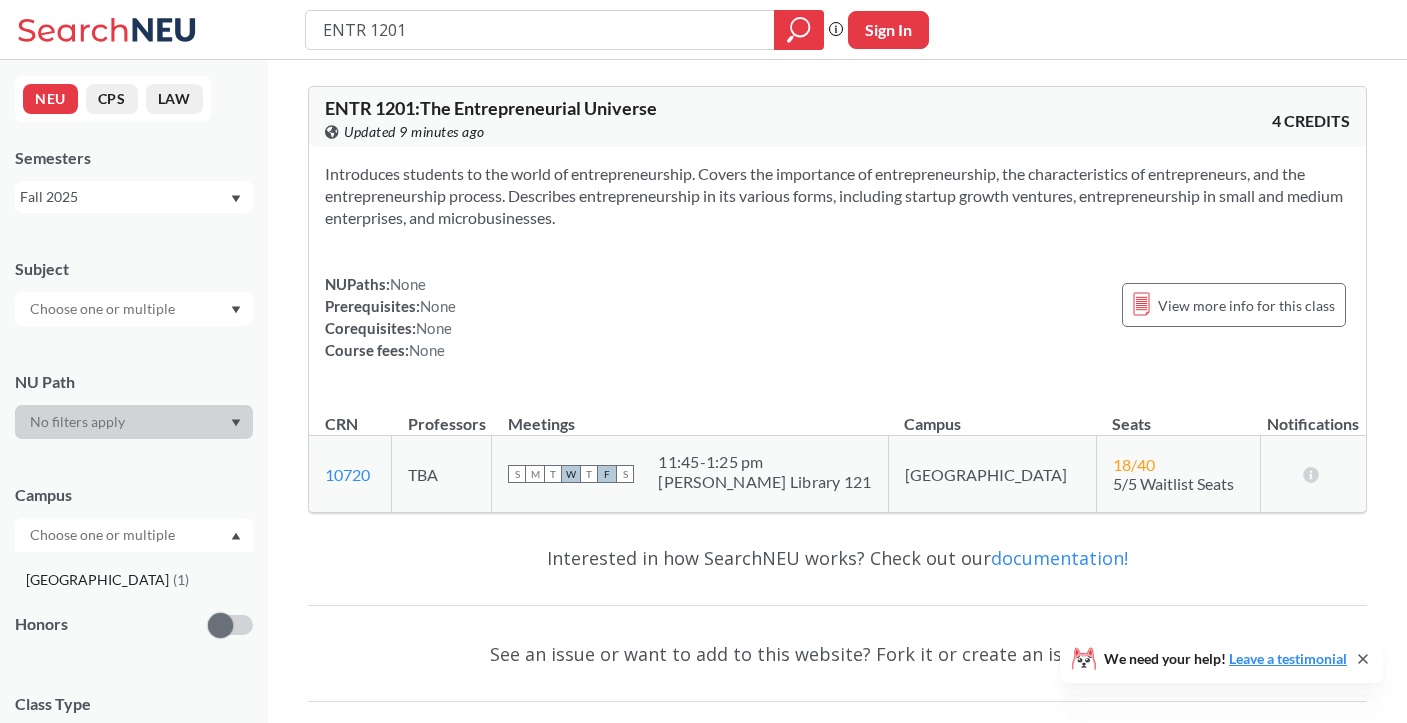 click on "Boston ( 1 )" at bounding box center (139, 580) 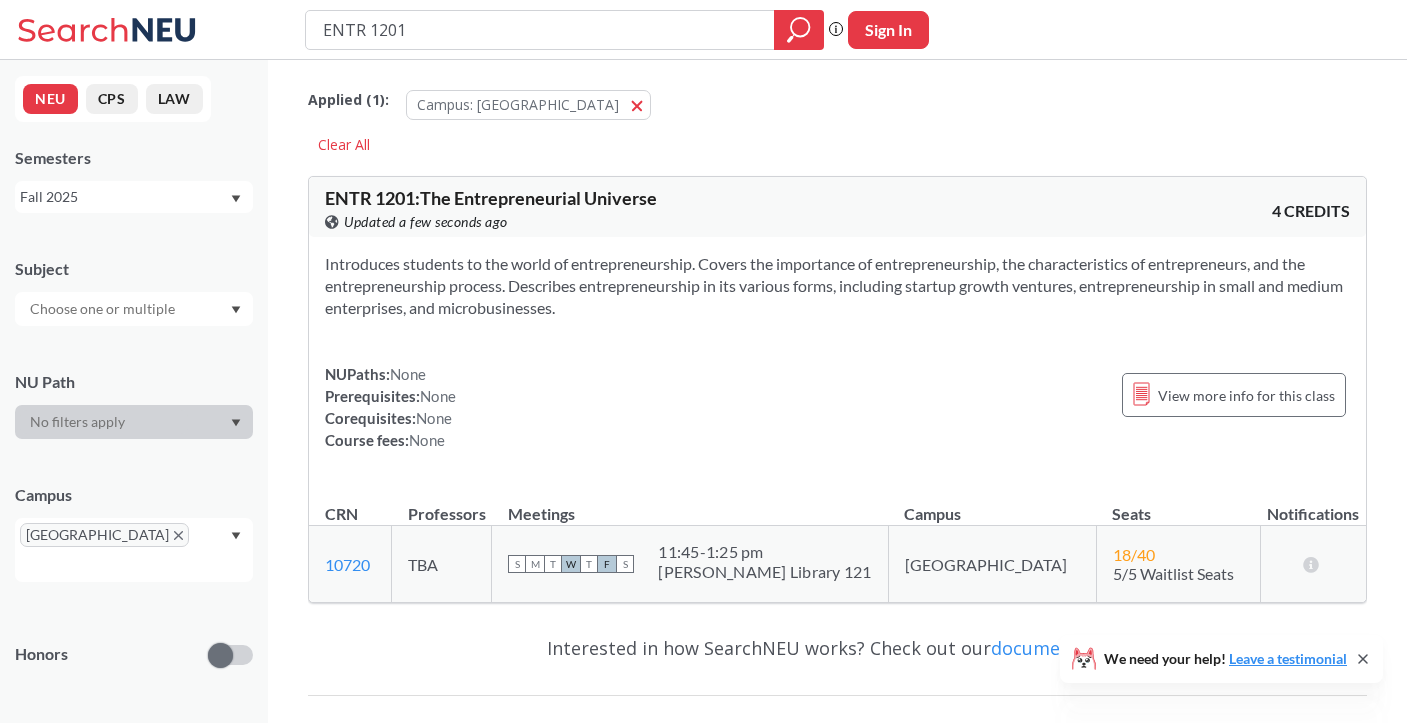 click on "ENTR 1201" at bounding box center (540, 30) 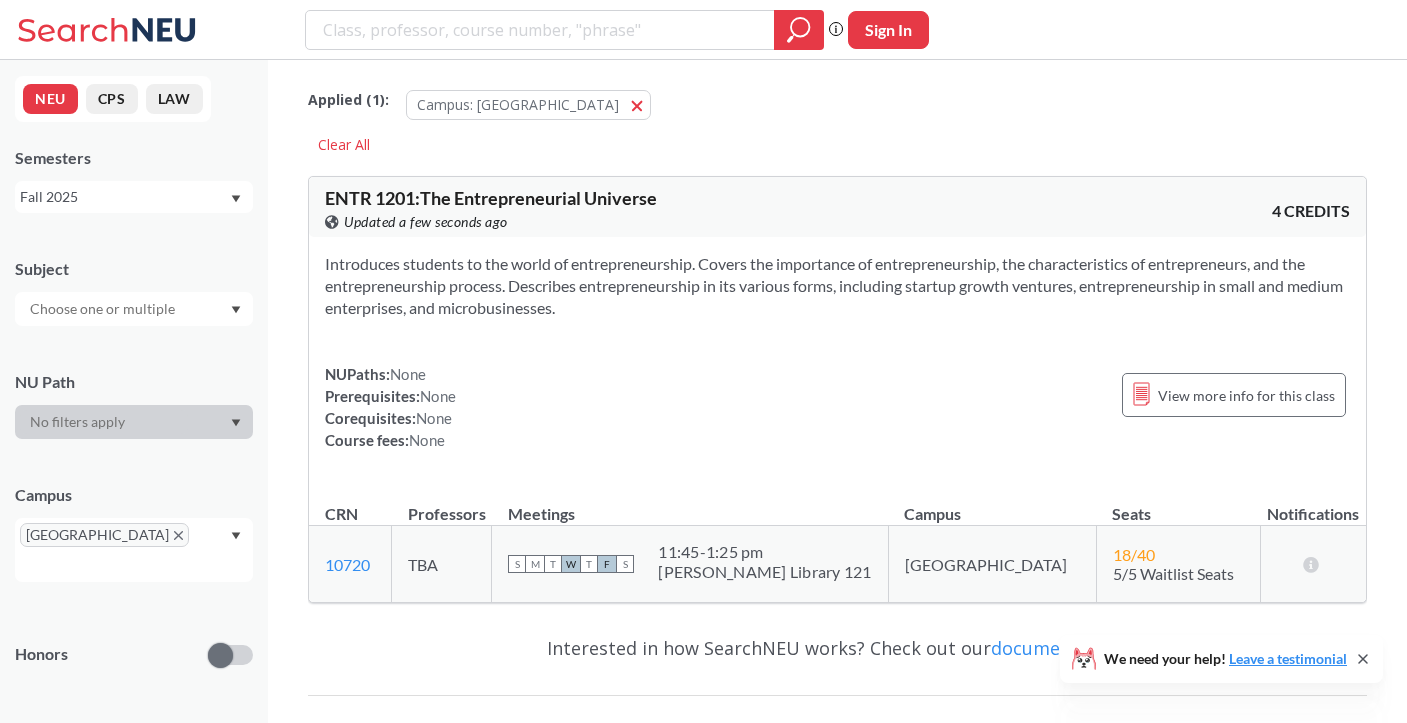 type 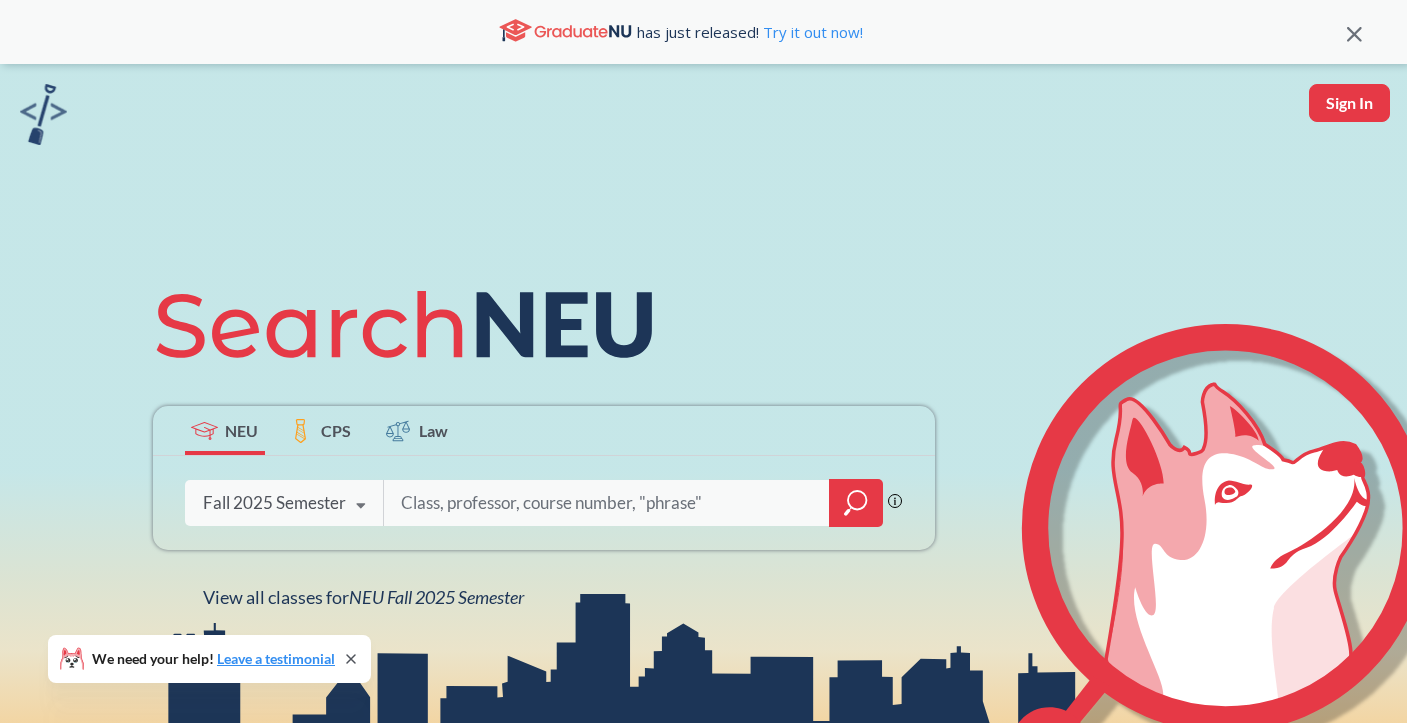 click 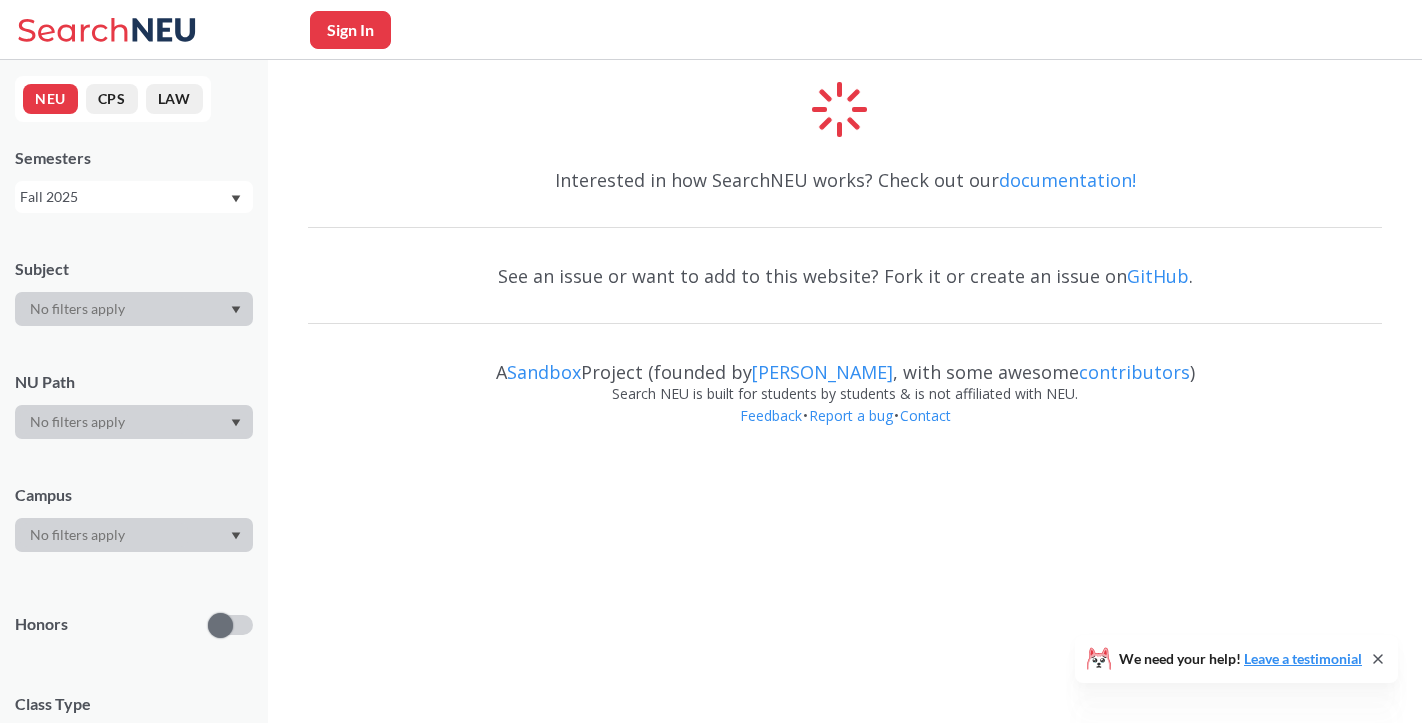 click at bounding box center [134, 535] 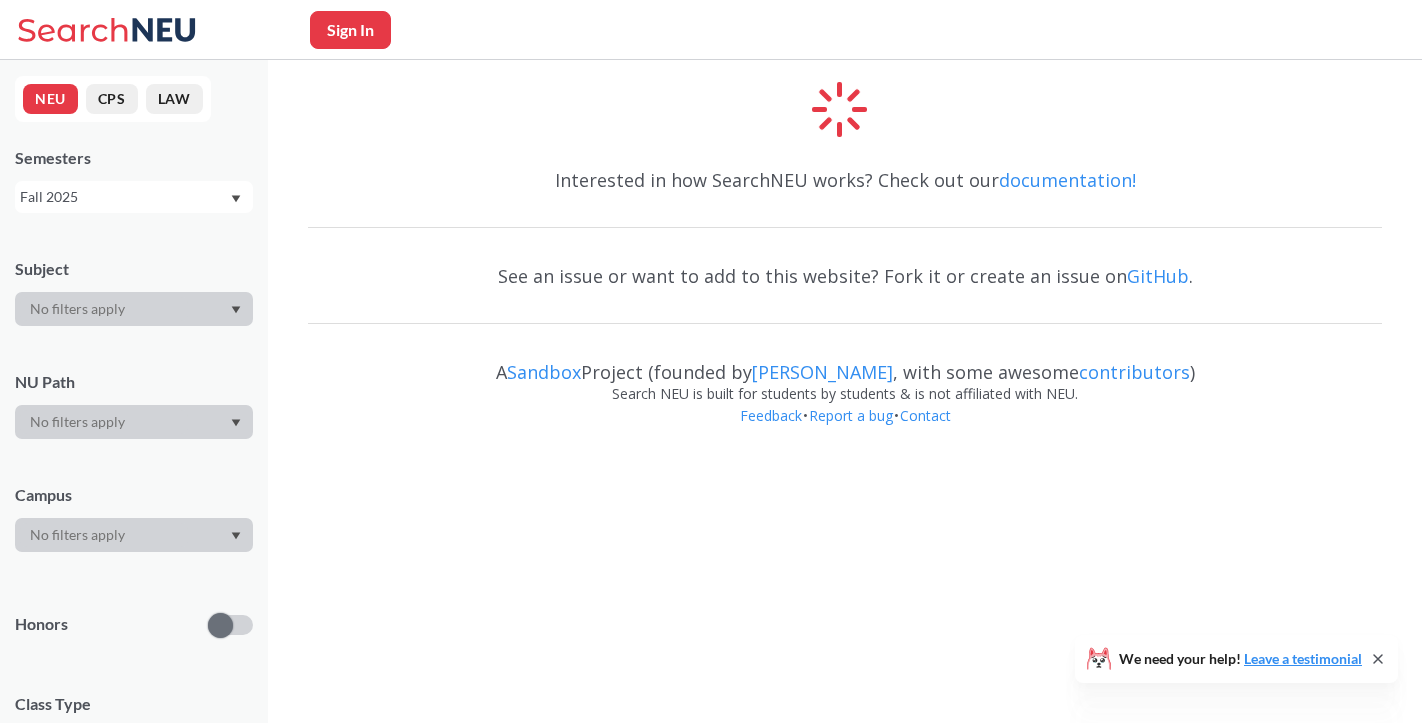 click 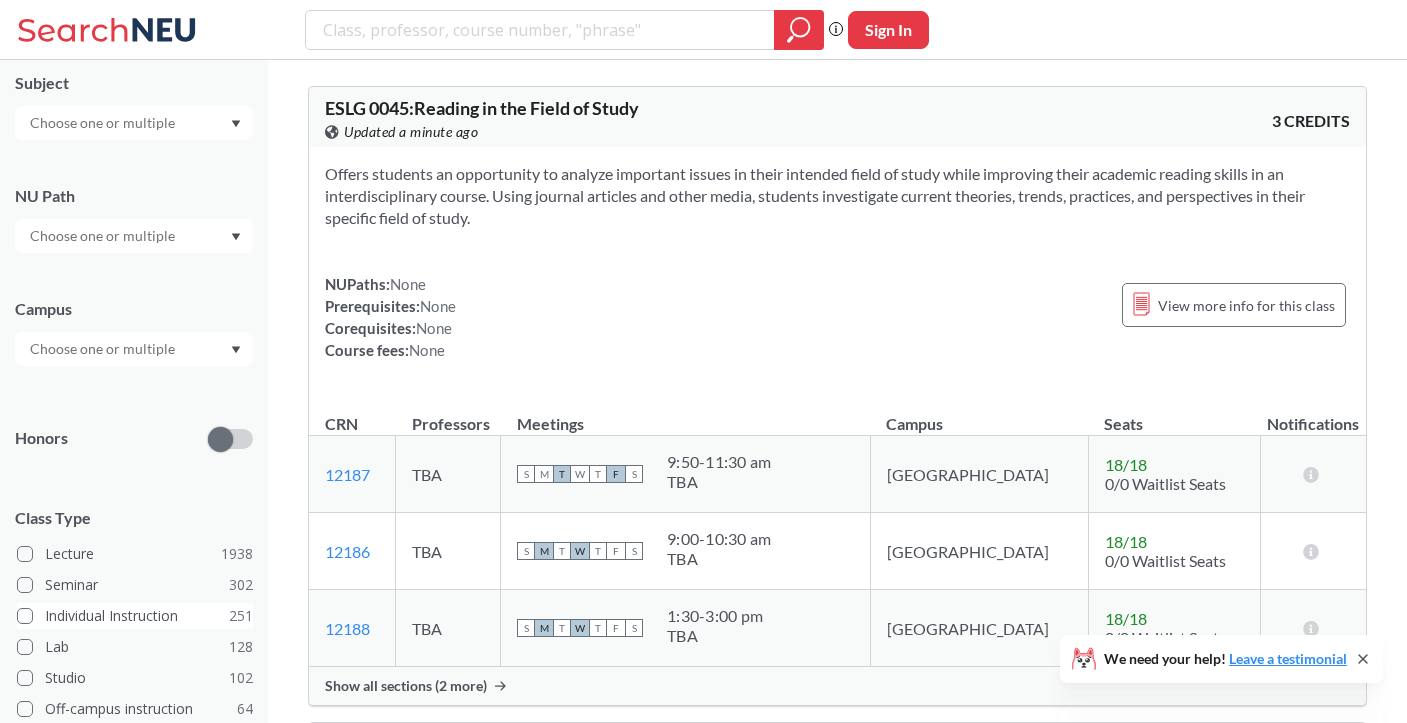scroll, scrollTop: 182, scrollLeft: 0, axis: vertical 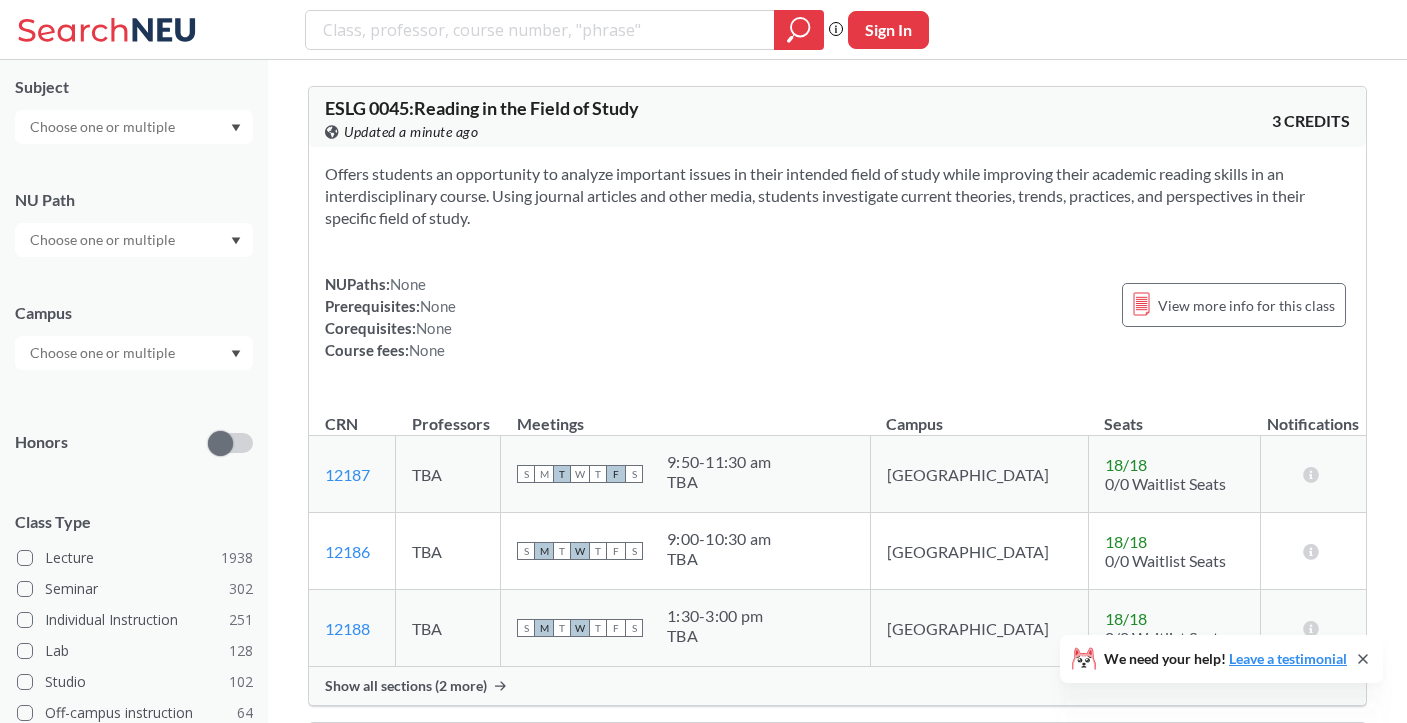 click at bounding box center [134, 353] 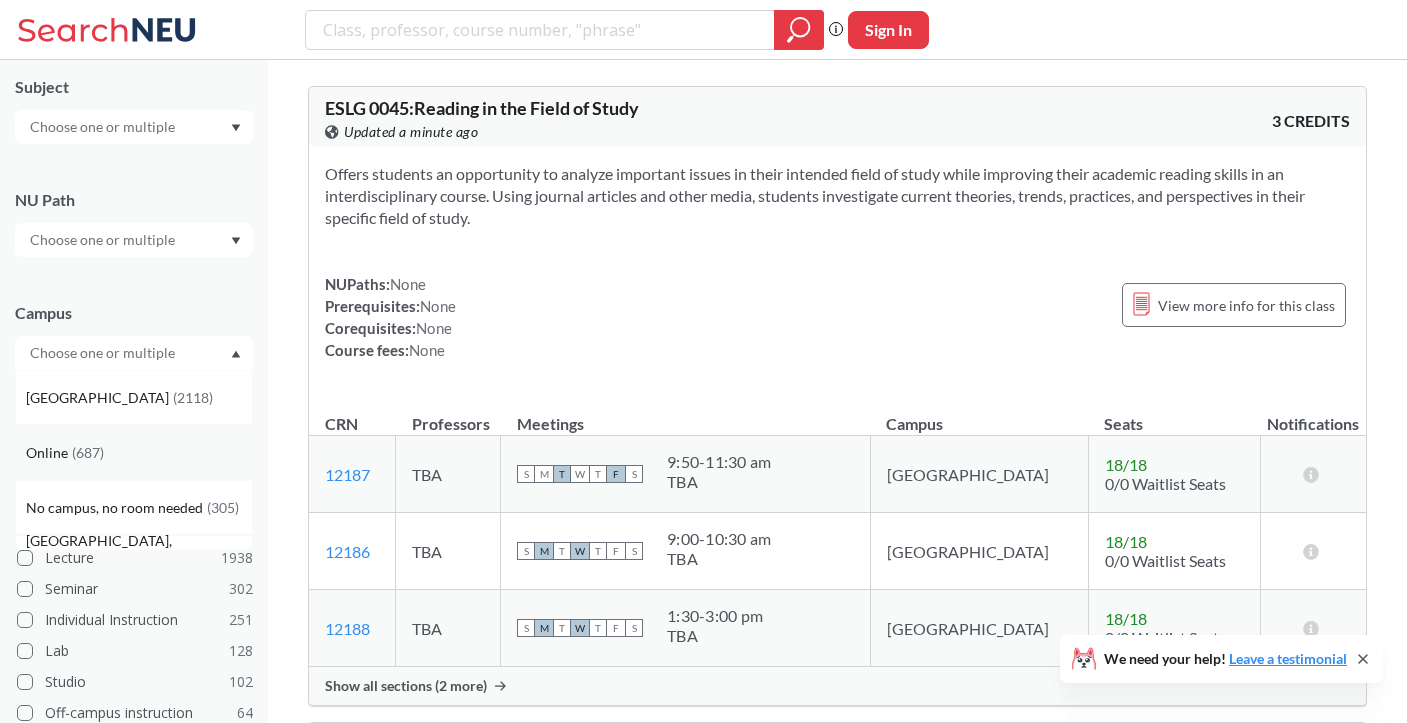 click on "Online ( 687 )" at bounding box center [139, 453] 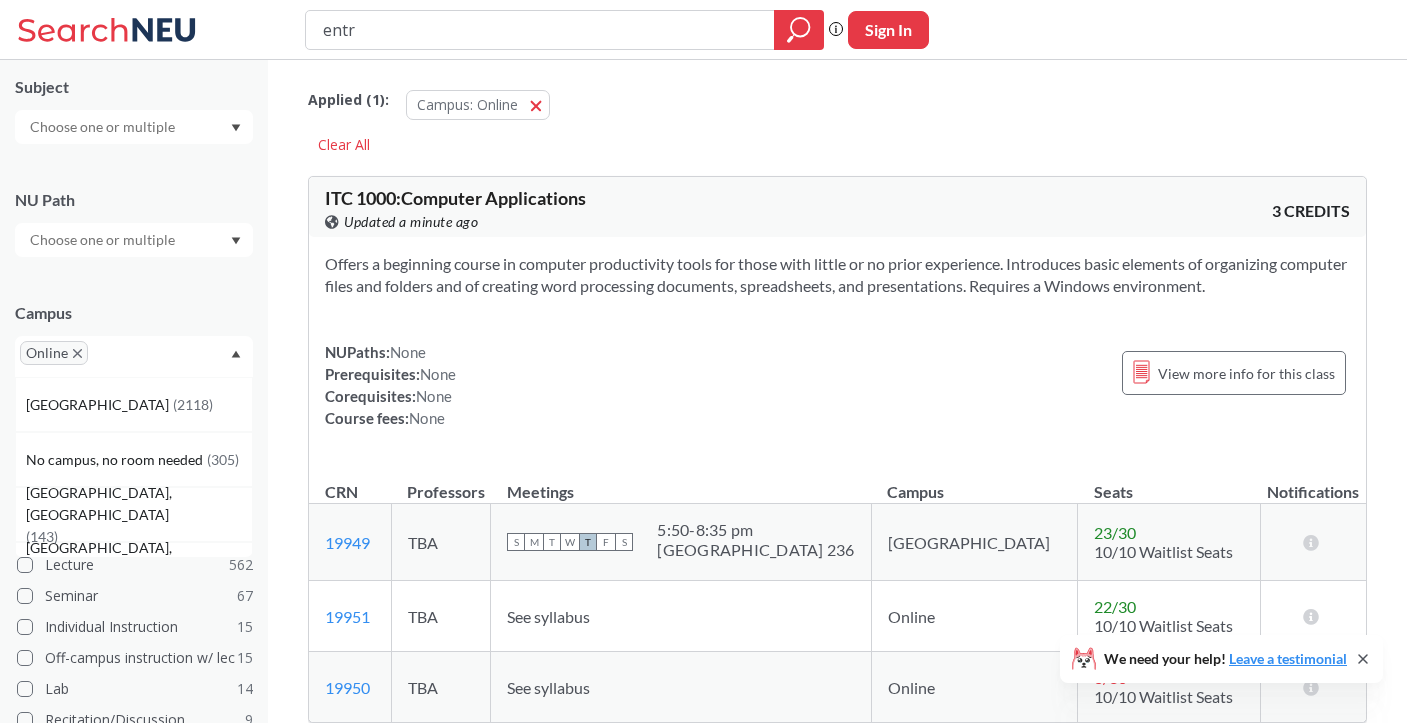 type on "entr" 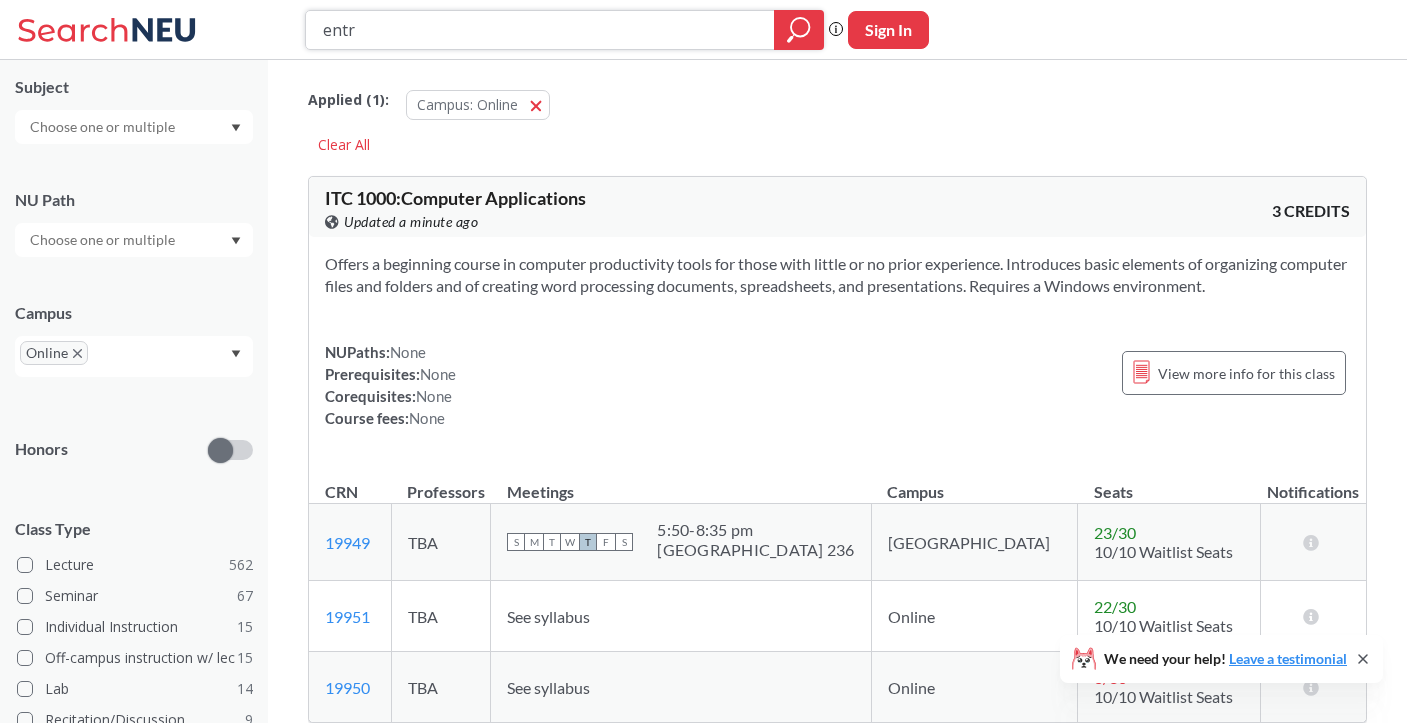 click 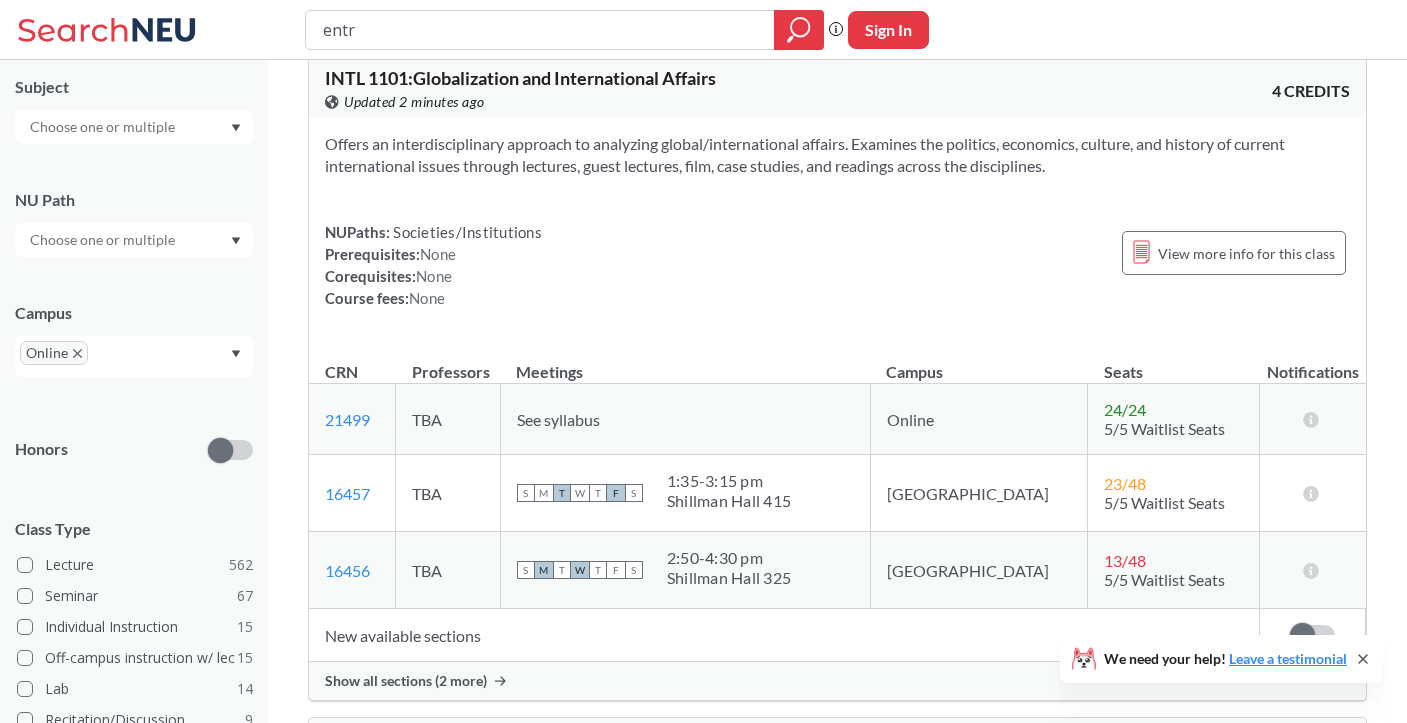 scroll, scrollTop: 15864, scrollLeft: 0, axis: vertical 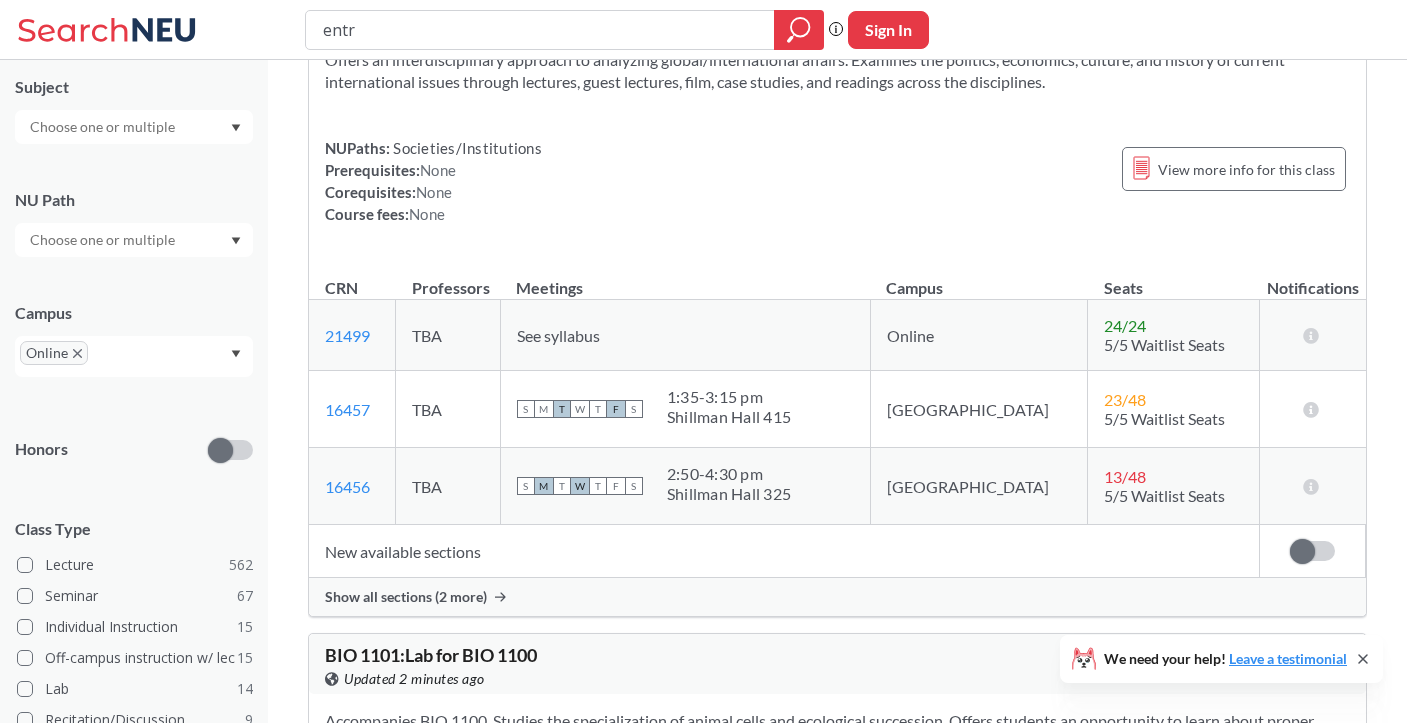 click on "entr" at bounding box center (540, 30) 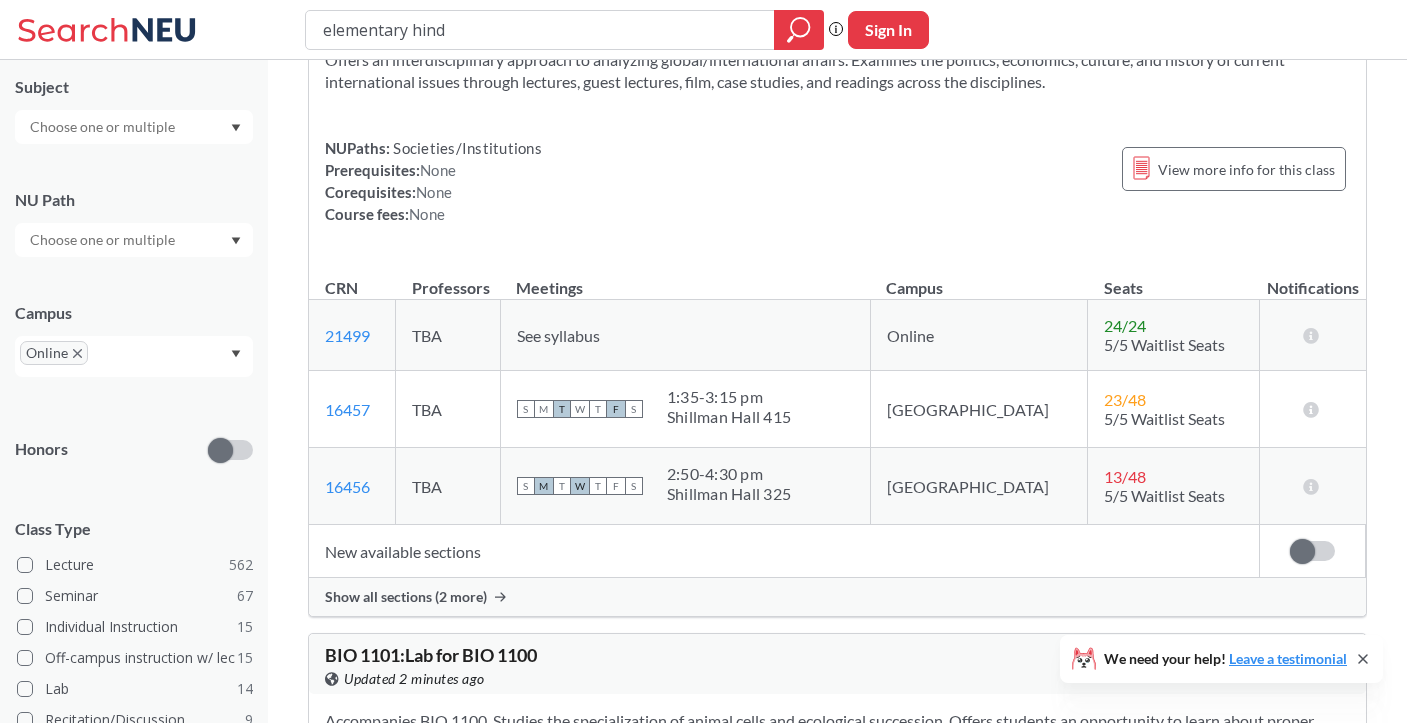type on "elementary hindi" 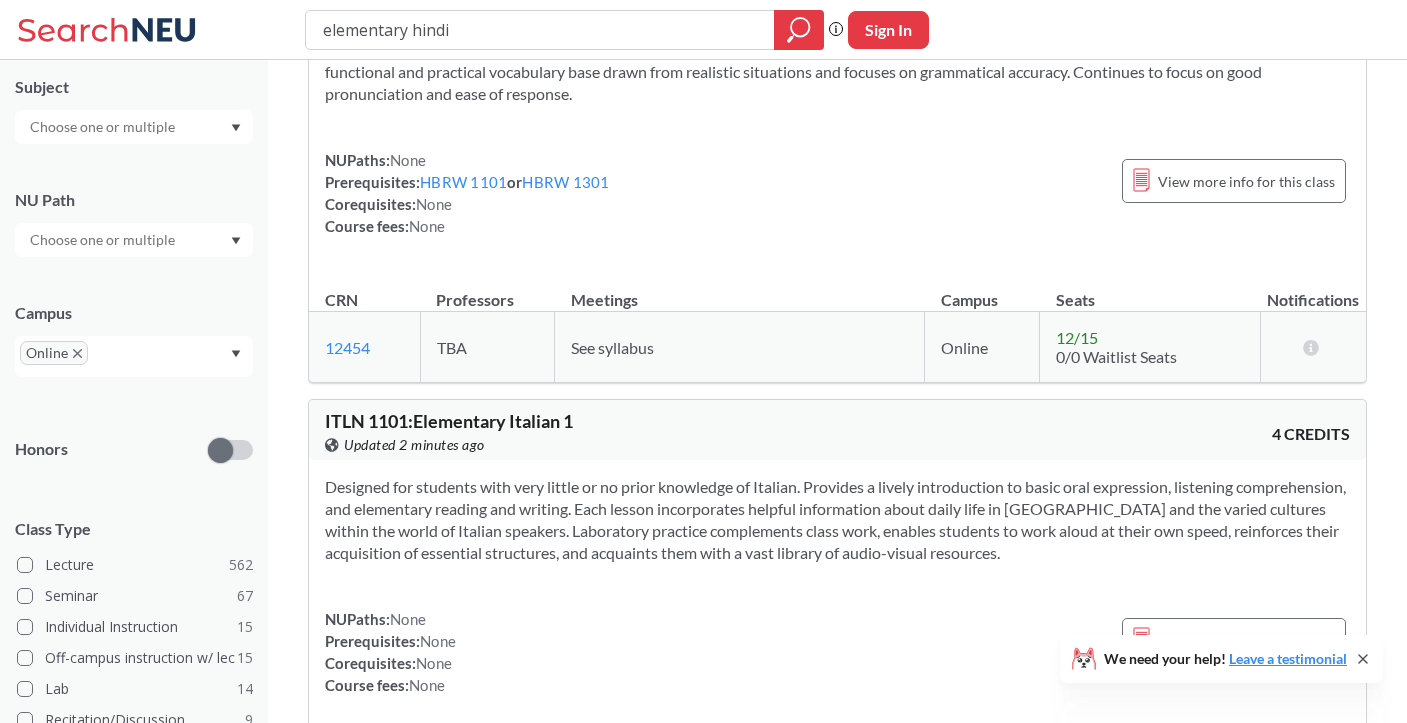 scroll, scrollTop: 2689, scrollLeft: 0, axis: vertical 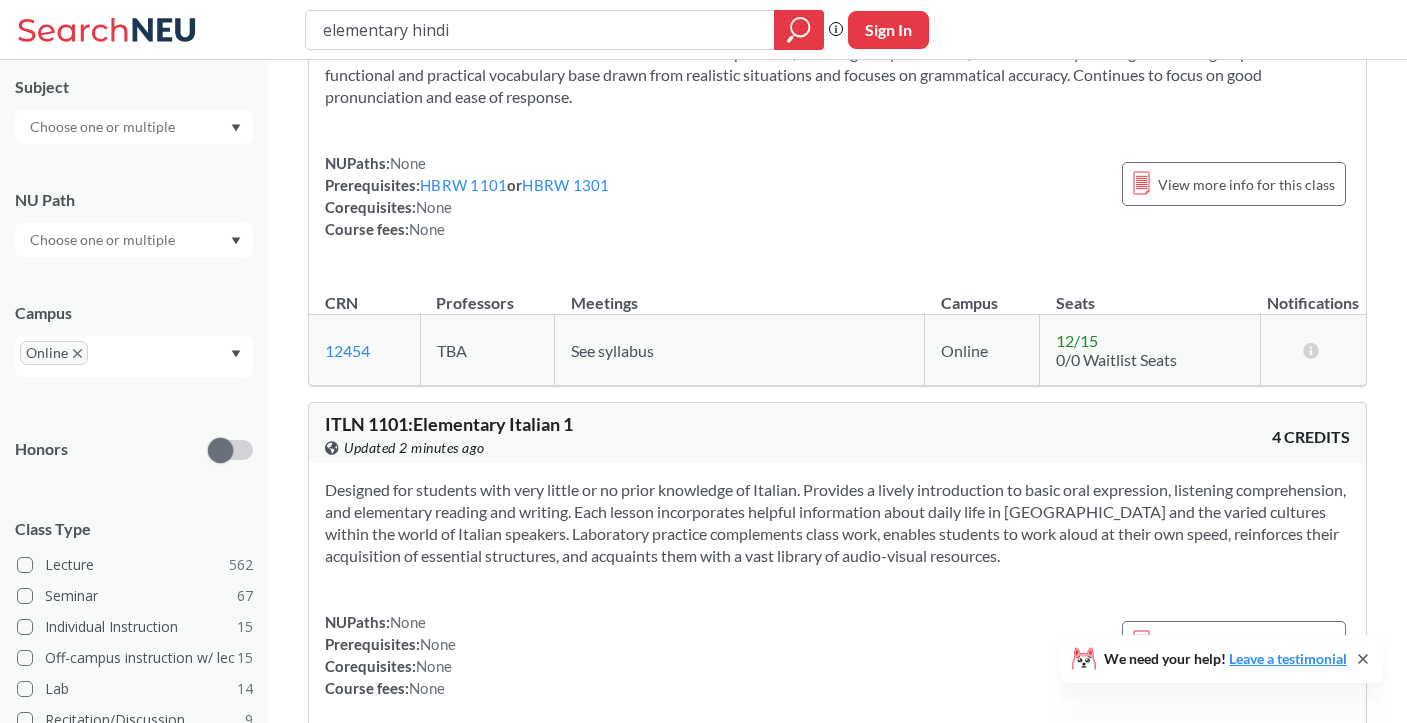 click 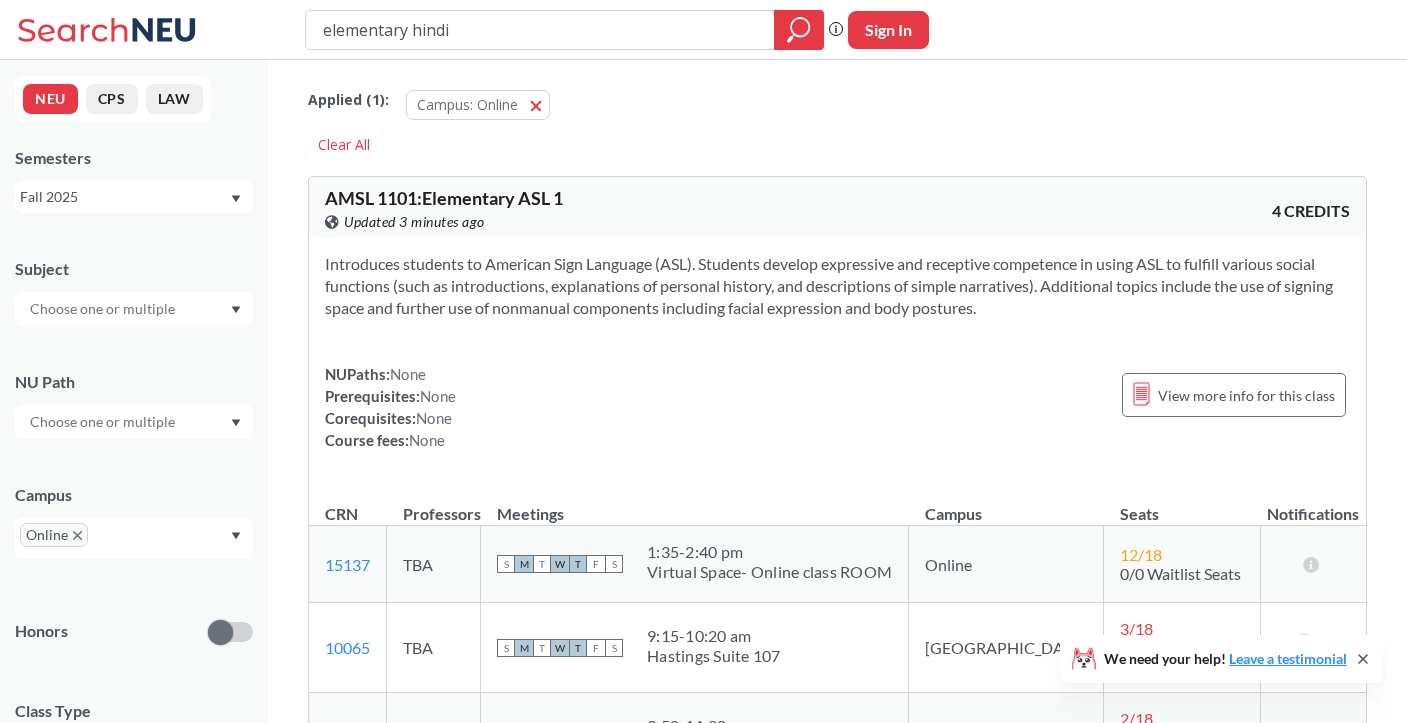 click on "elementary hindi" at bounding box center [540, 30] 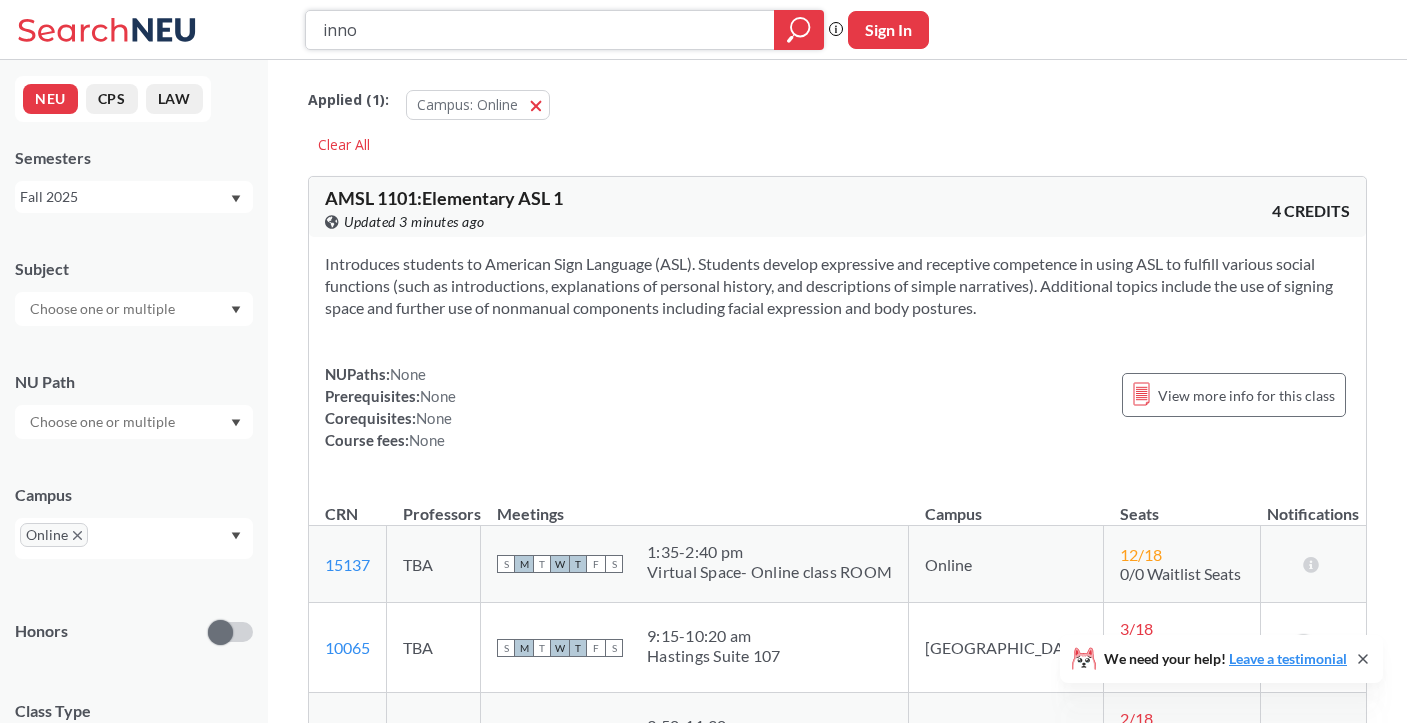 click 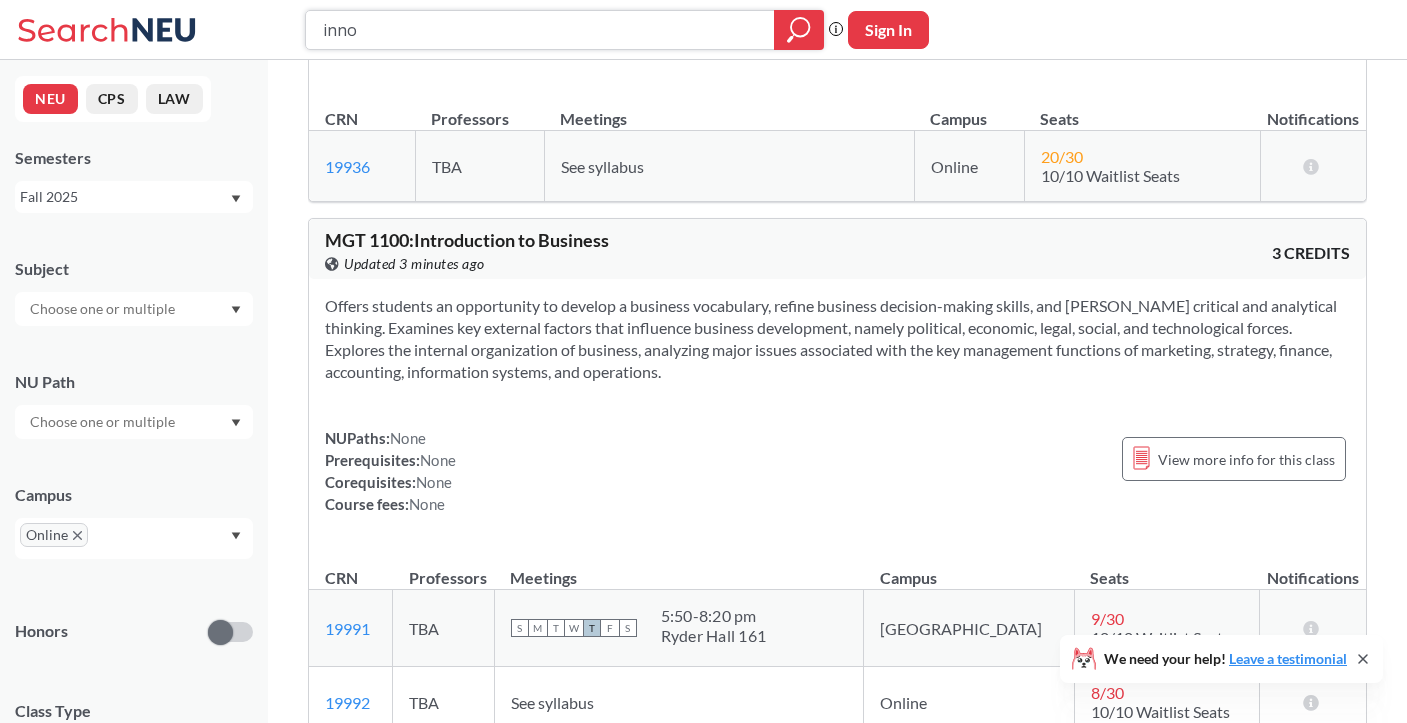 scroll, scrollTop: 13591, scrollLeft: 0, axis: vertical 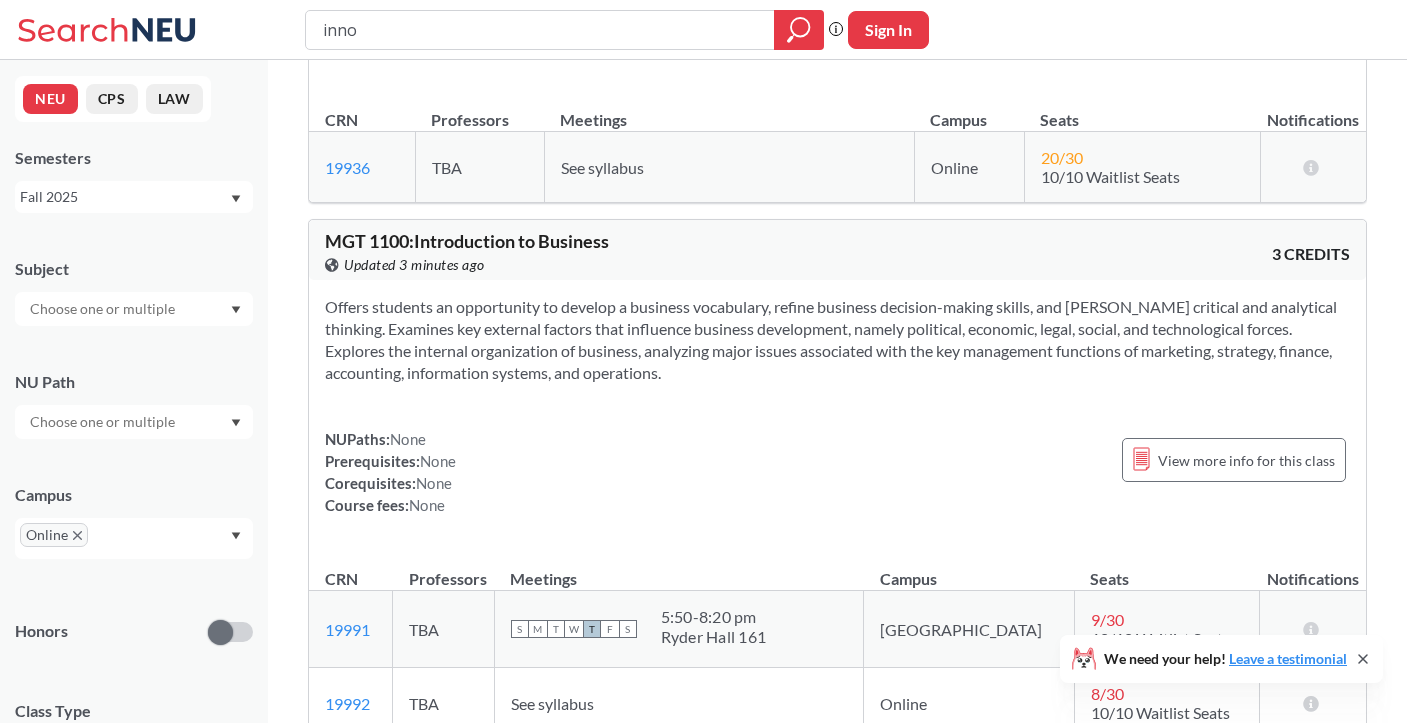 click on "MGT   1100 :  Introduction to Business" at bounding box center [467, 241] 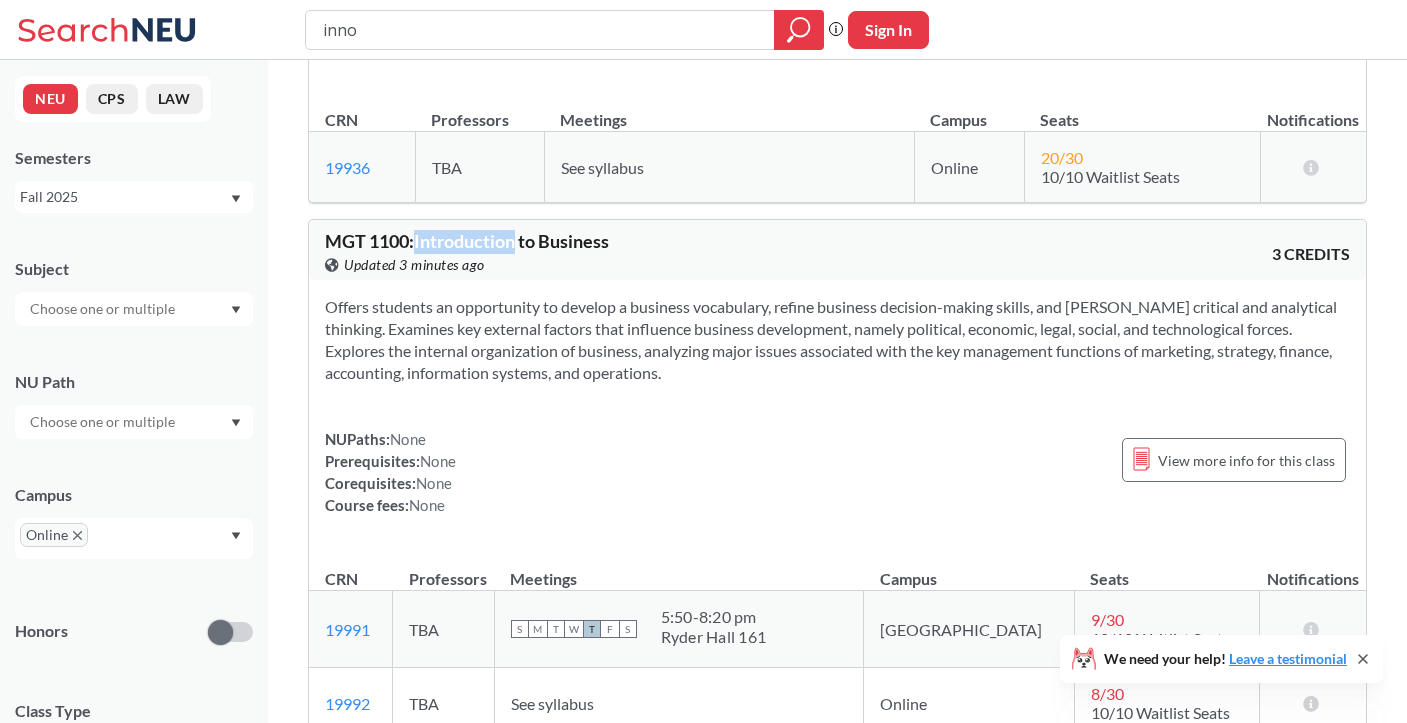 click on "MGT   1100 :  Introduction to Business" at bounding box center (467, 241) 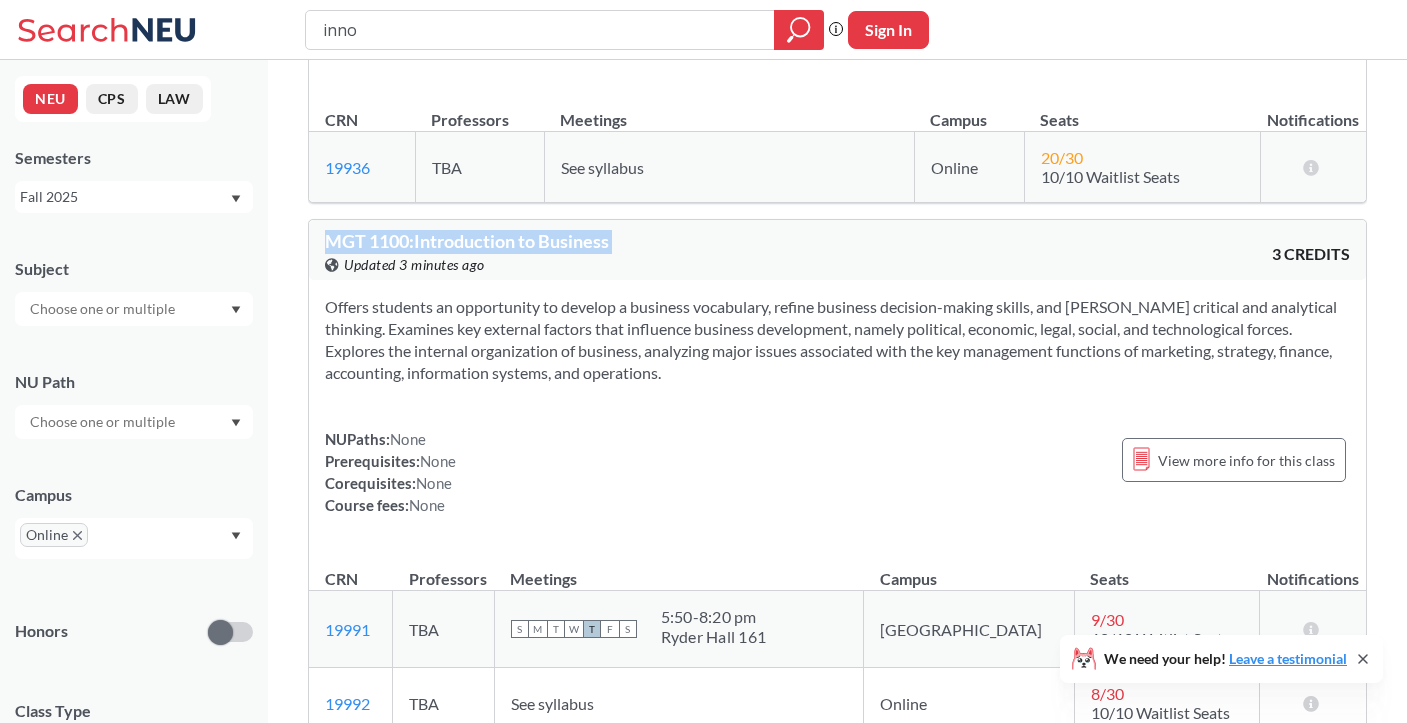 click on "MGT   1100 :  Introduction to Business" at bounding box center (467, 241) 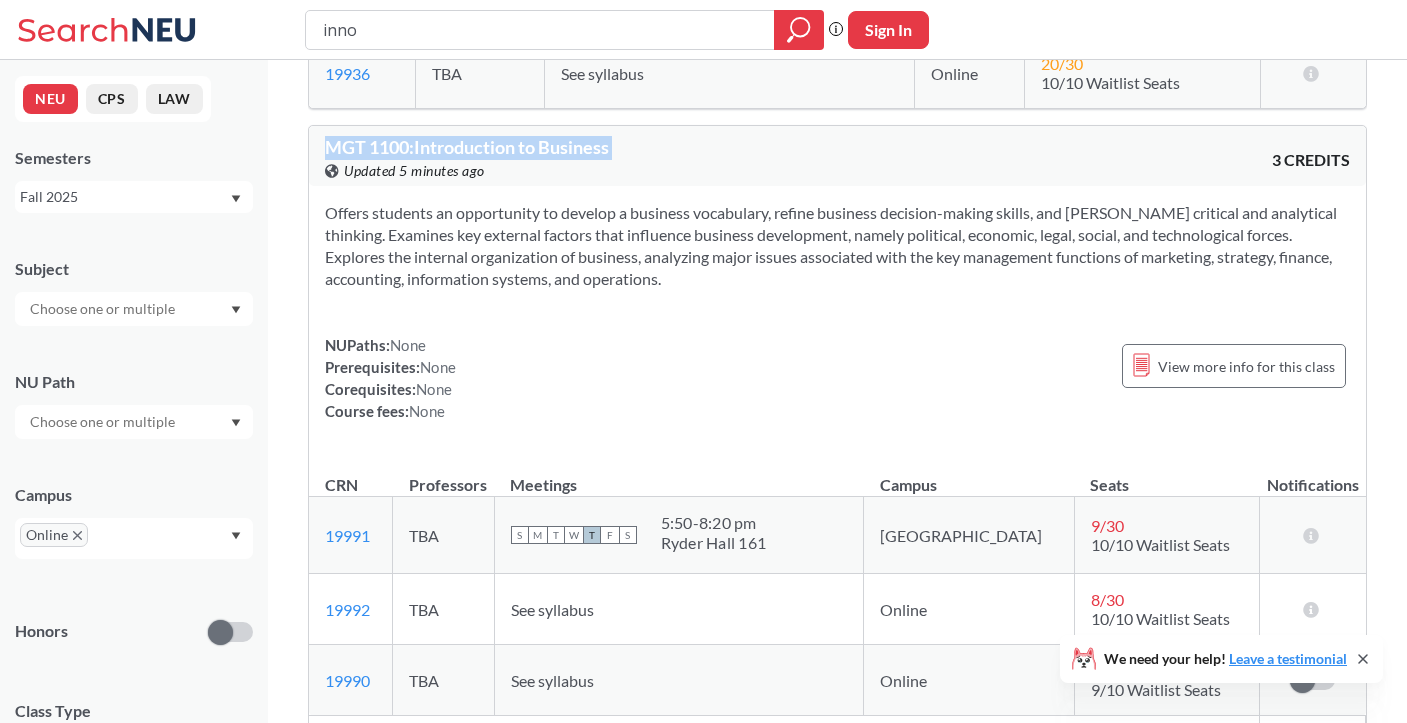 scroll, scrollTop: 13682, scrollLeft: 0, axis: vertical 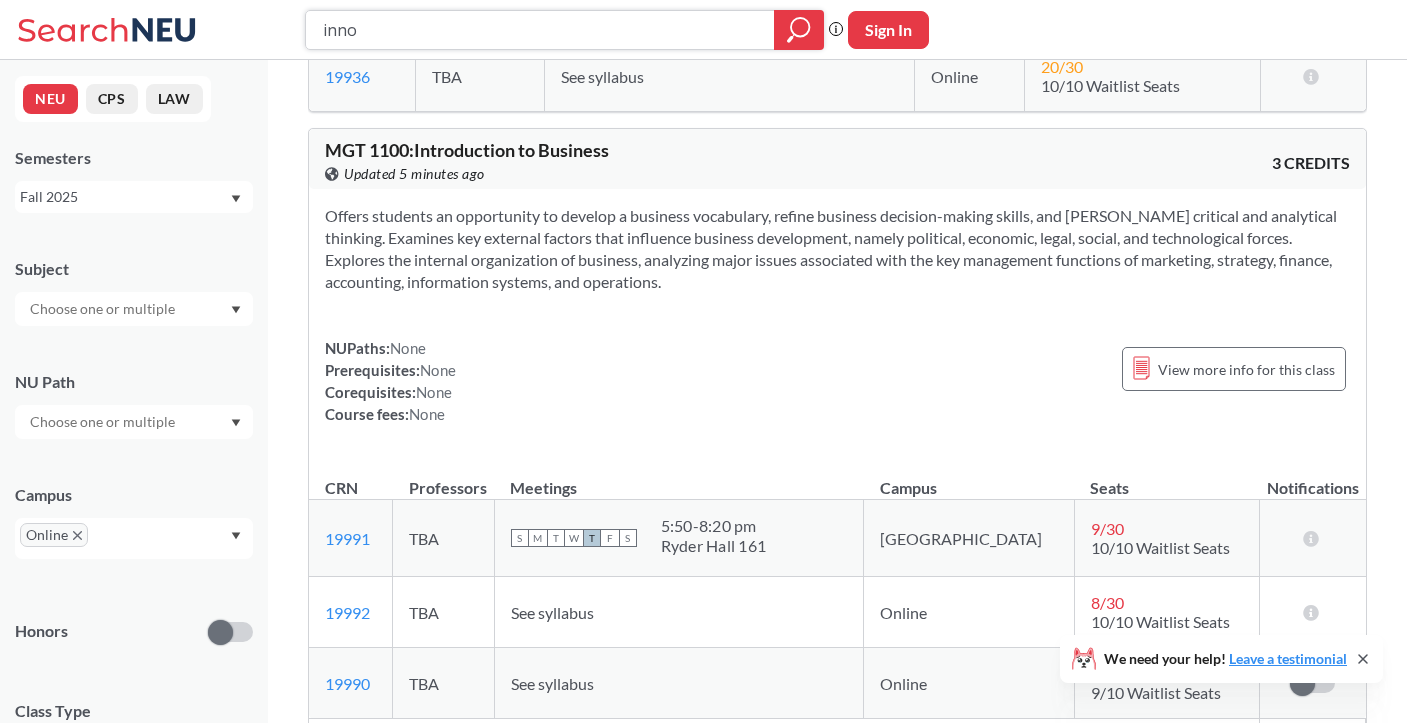 click on "inno" at bounding box center [540, 30] 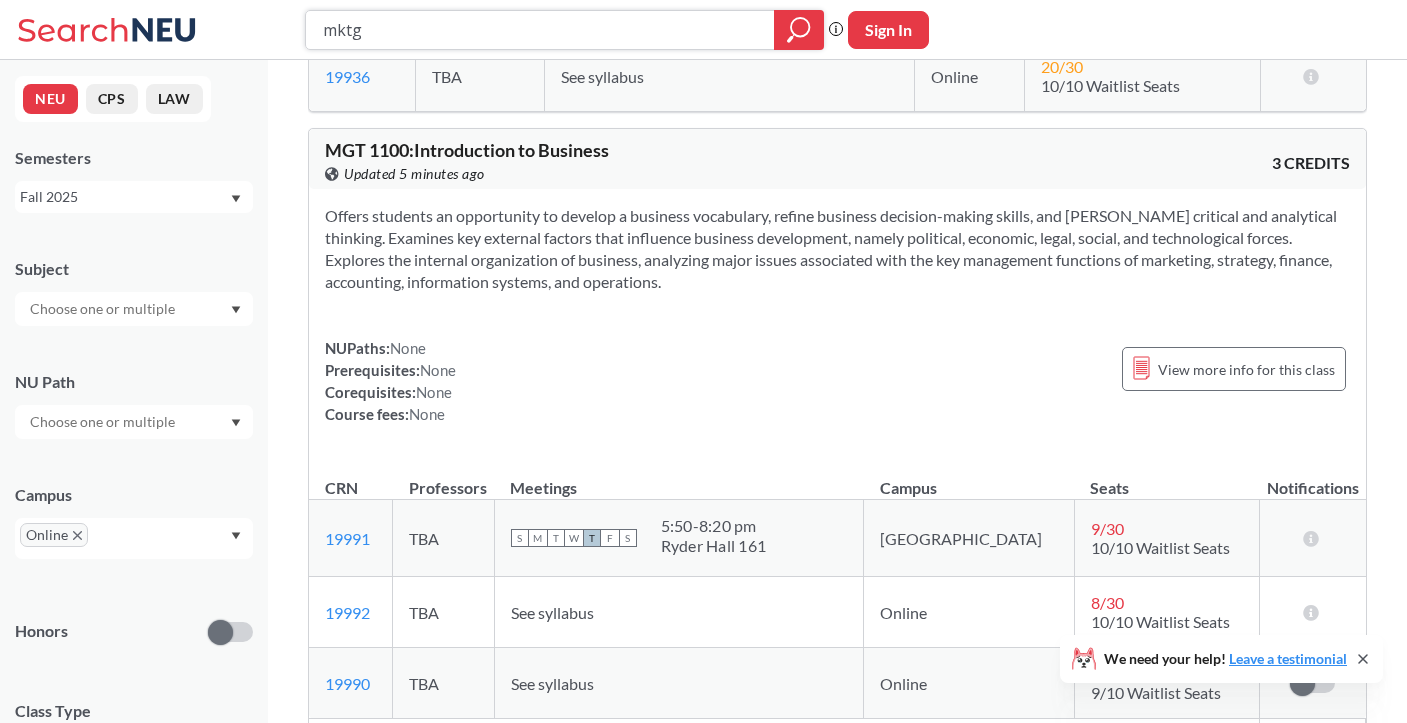 type on "mktg" 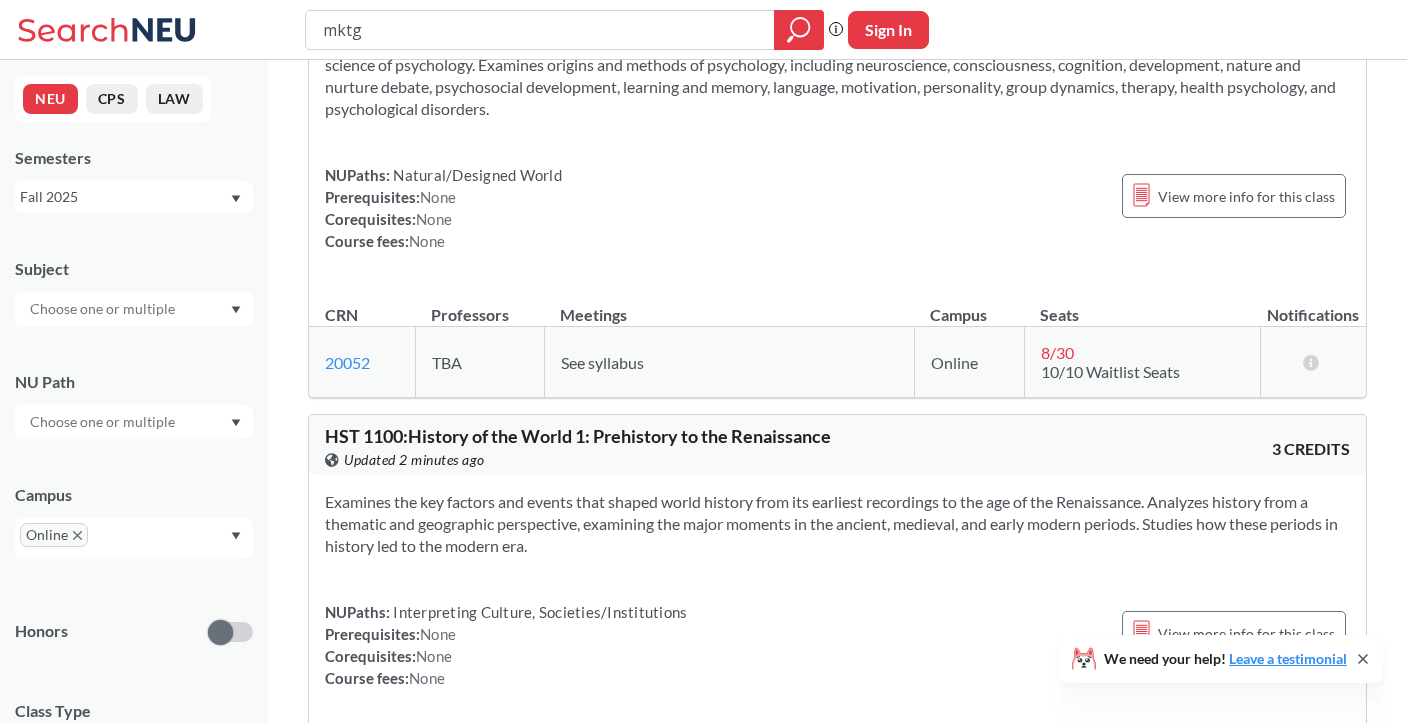 scroll, scrollTop: 13421, scrollLeft: 0, axis: vertical 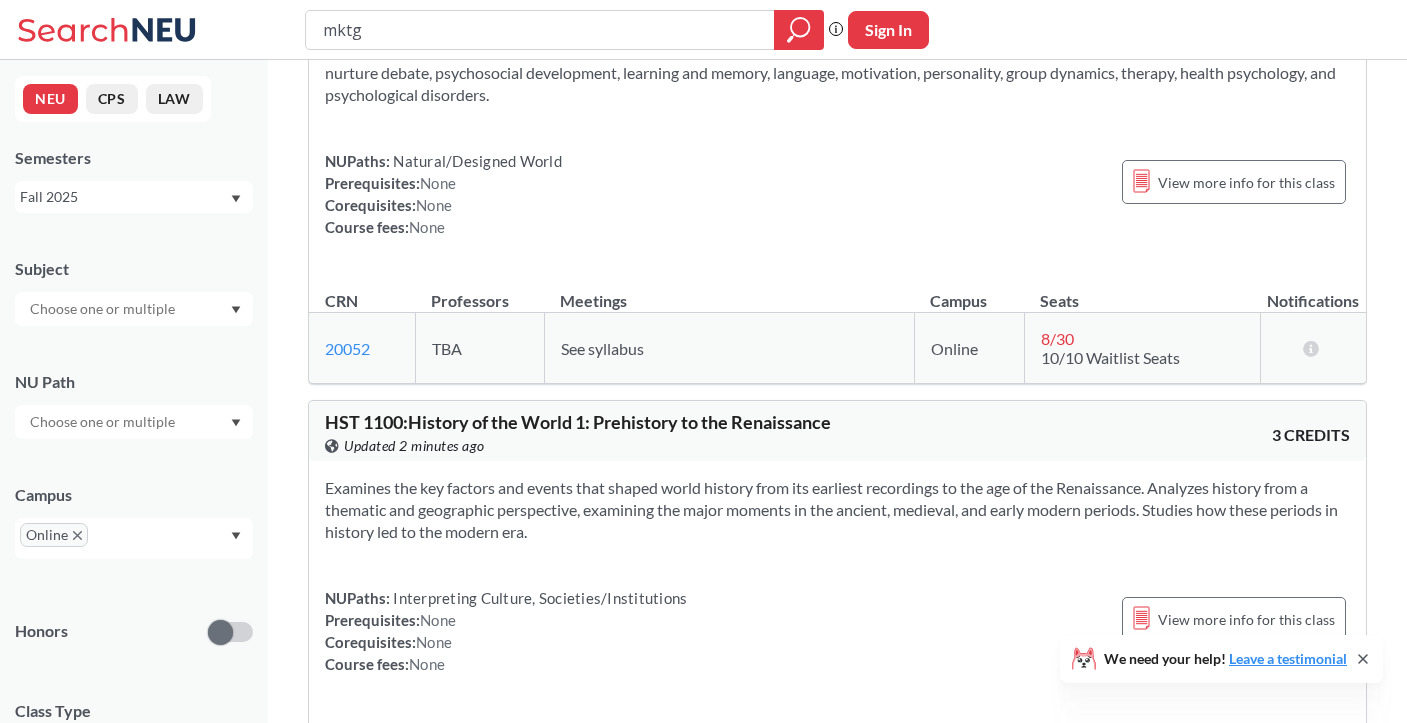 click at bounding box center [104, 422] 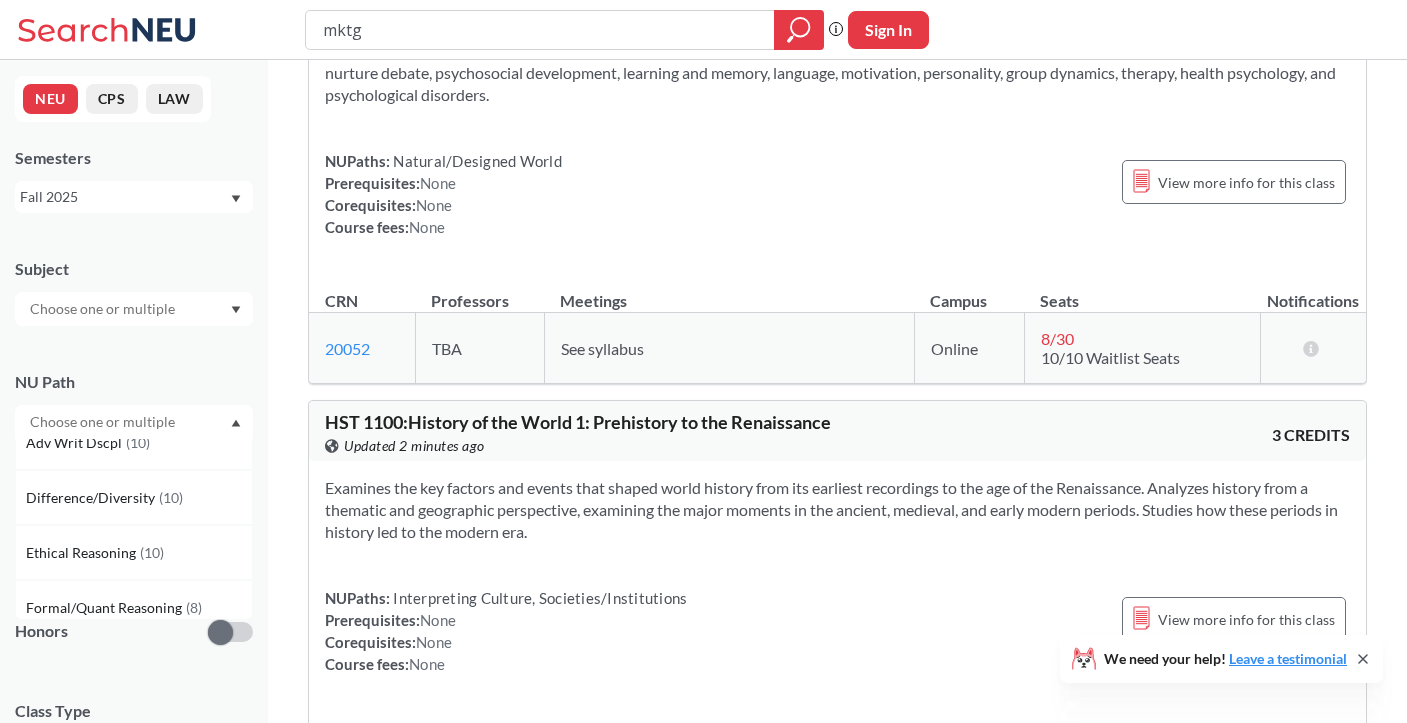 scroll, scrollTop: 412, scrollLeft: 0, axis: vertical 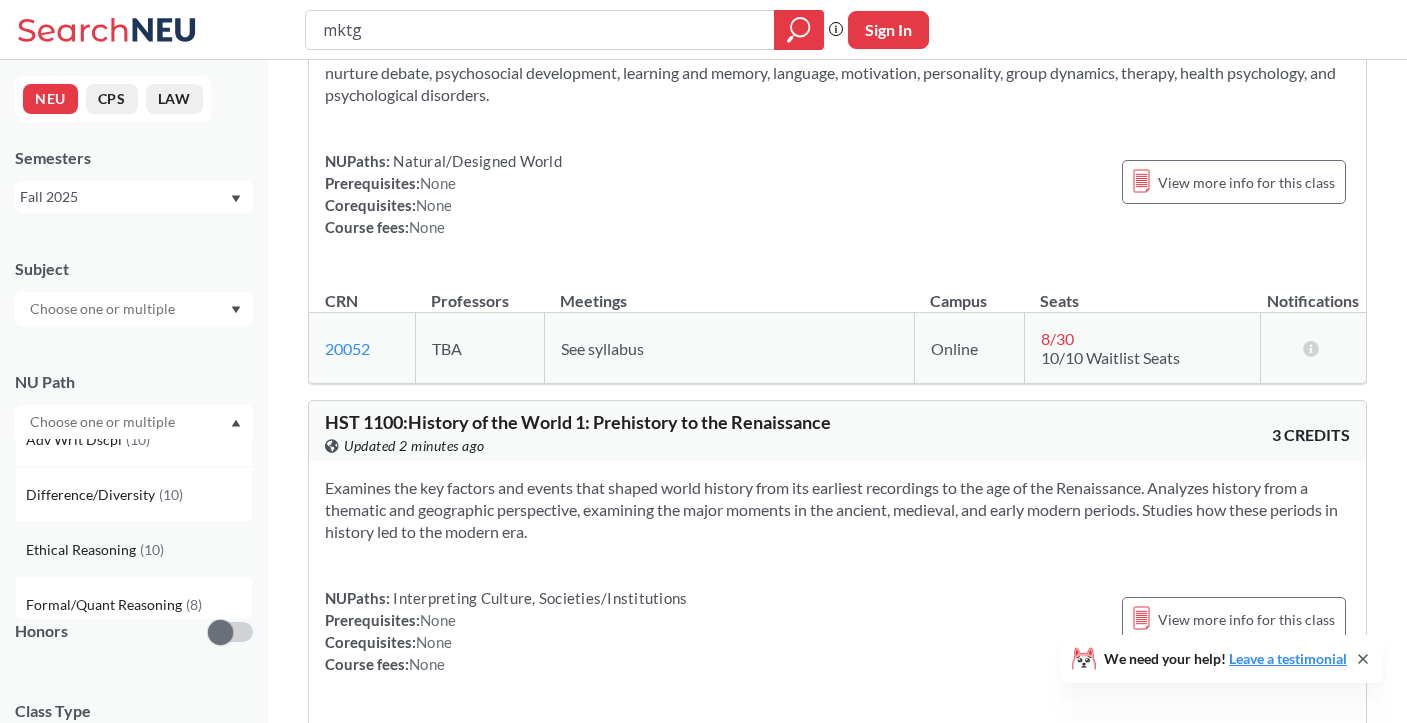 click on "Ethical Reasoning ( 10 )" at bounding box center (134, 549) 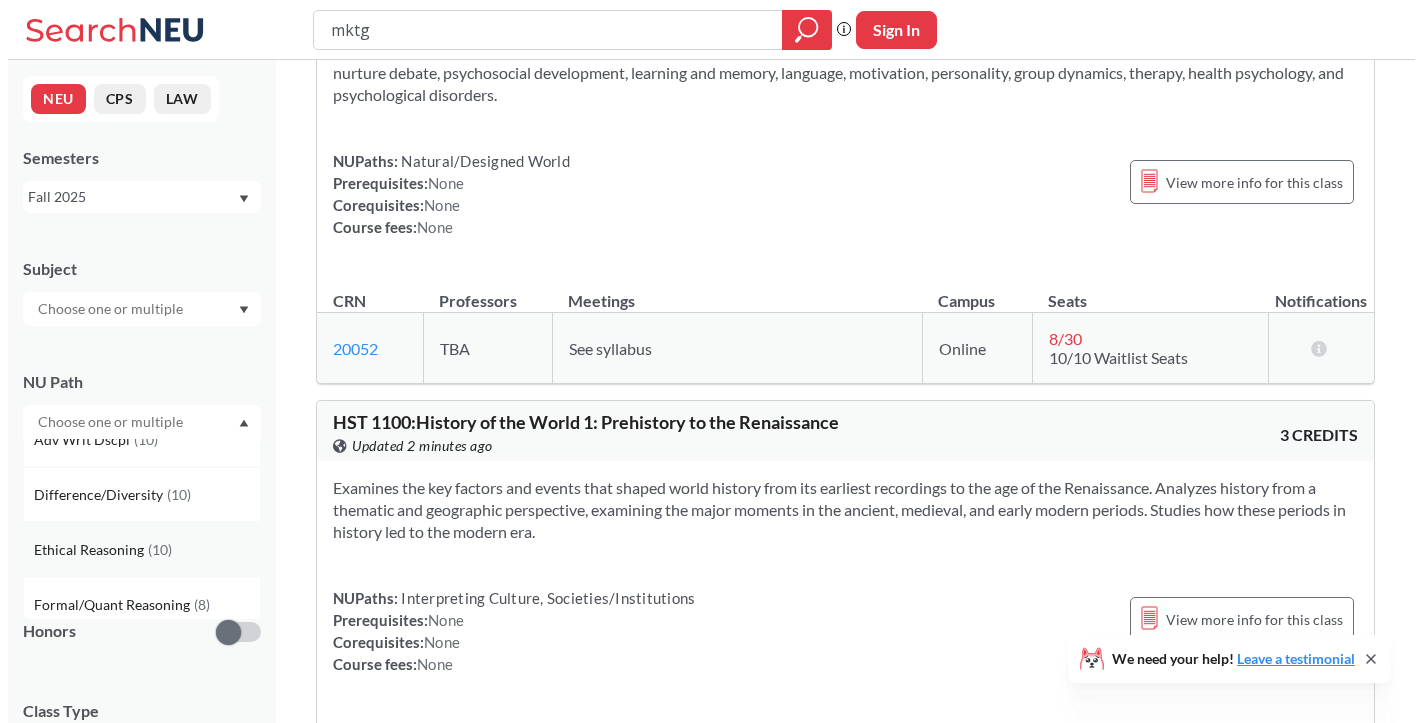 scroll, scrollTop: 0, scrollLeft: 0, axis: both 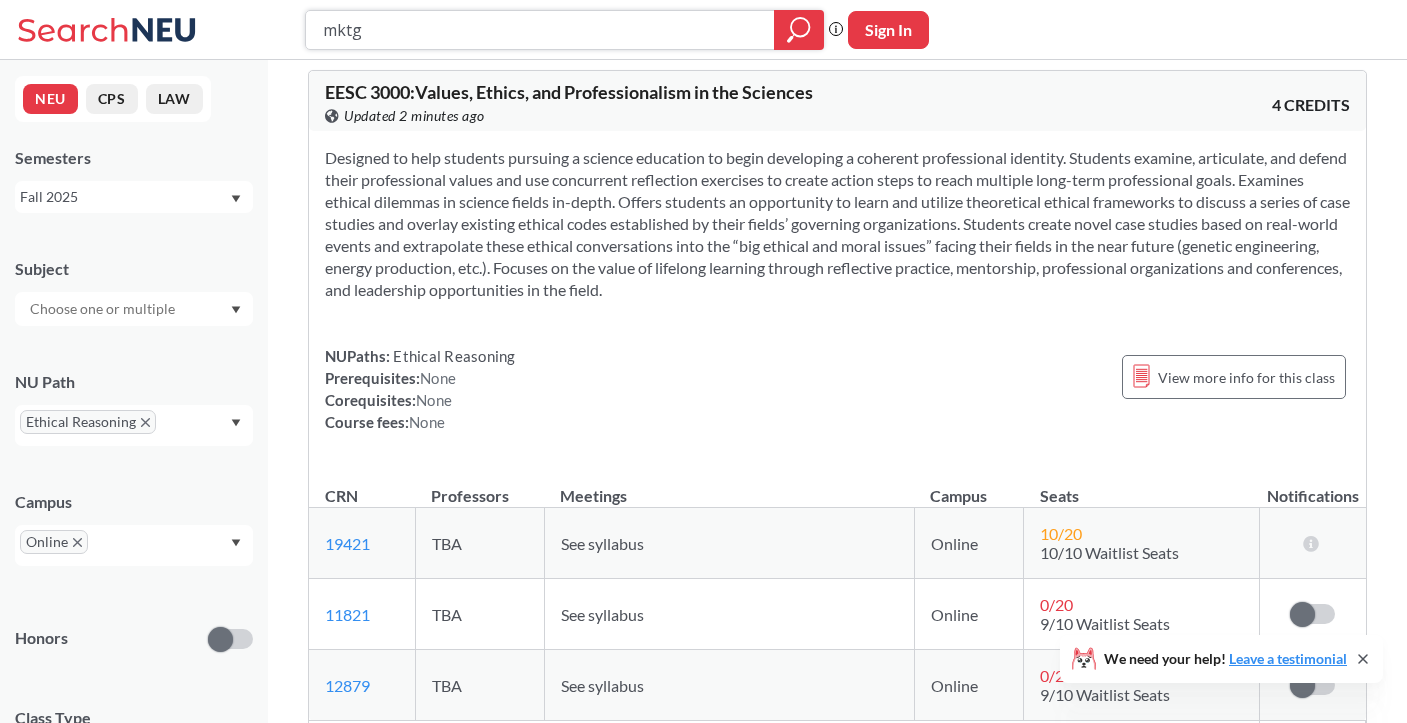 click on "mktg" at bounding box center (540, 30) 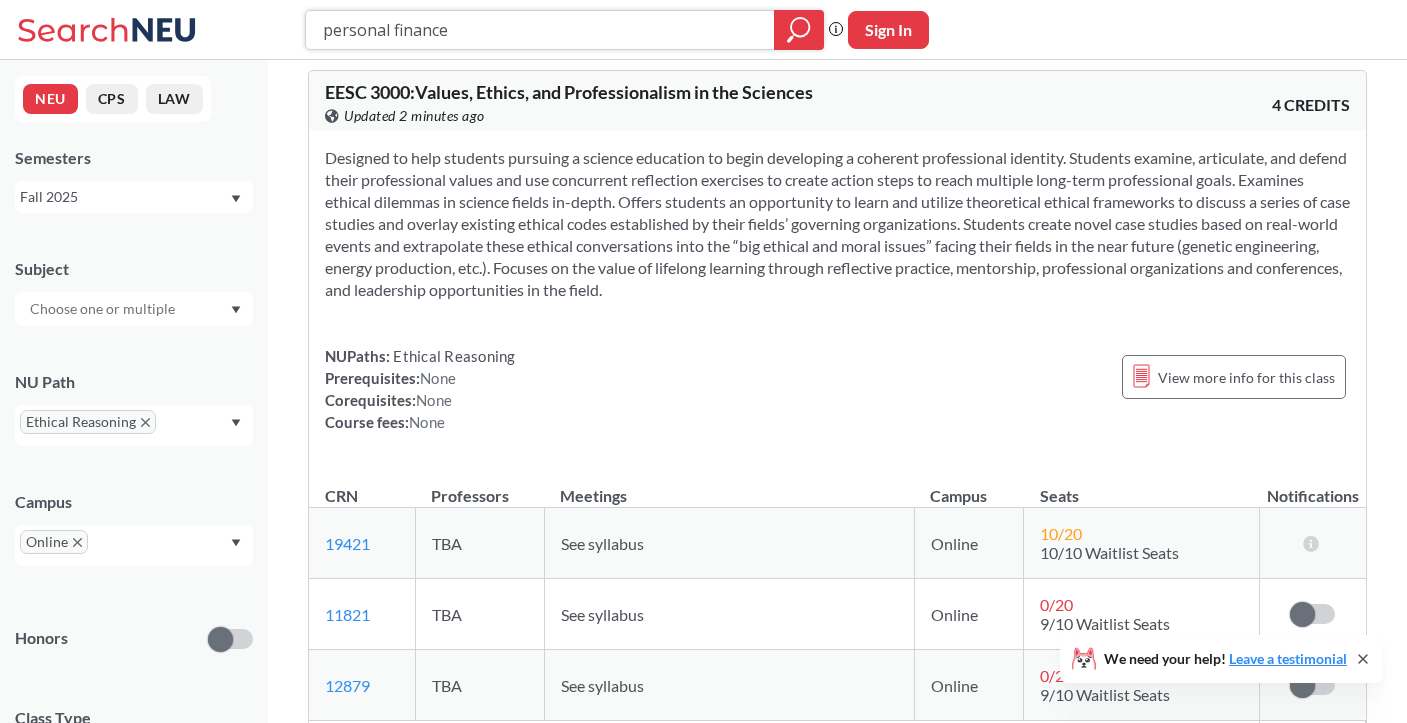 type on "personal finance" 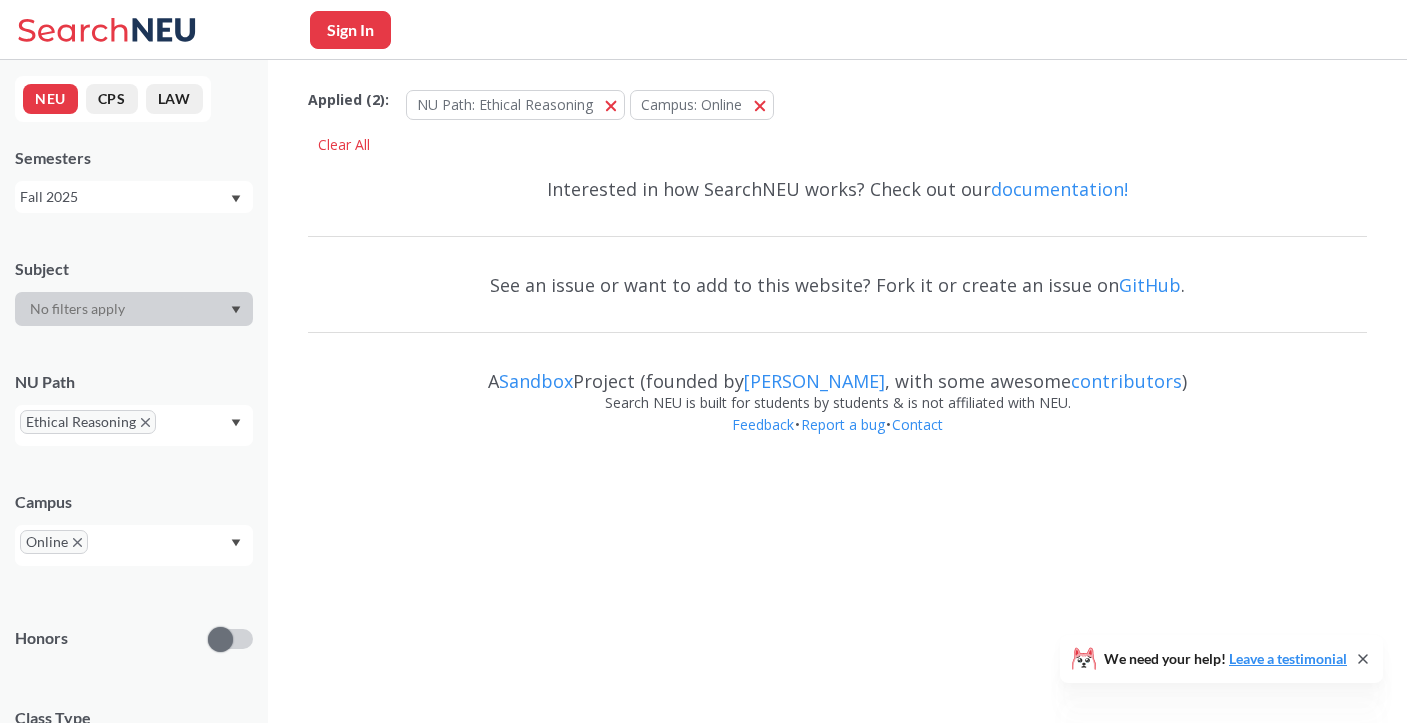 scroll, scrollTop: 0, scrollLeft: 0, axis: both 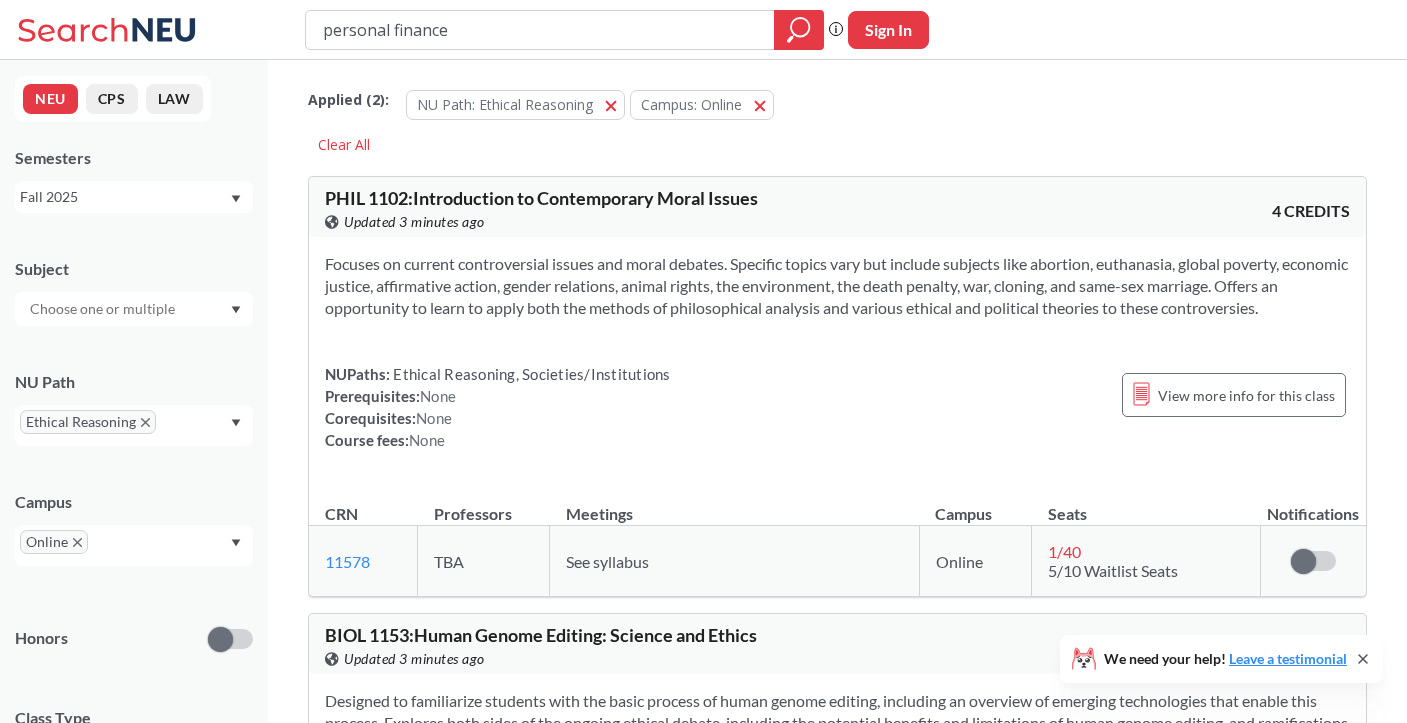 click 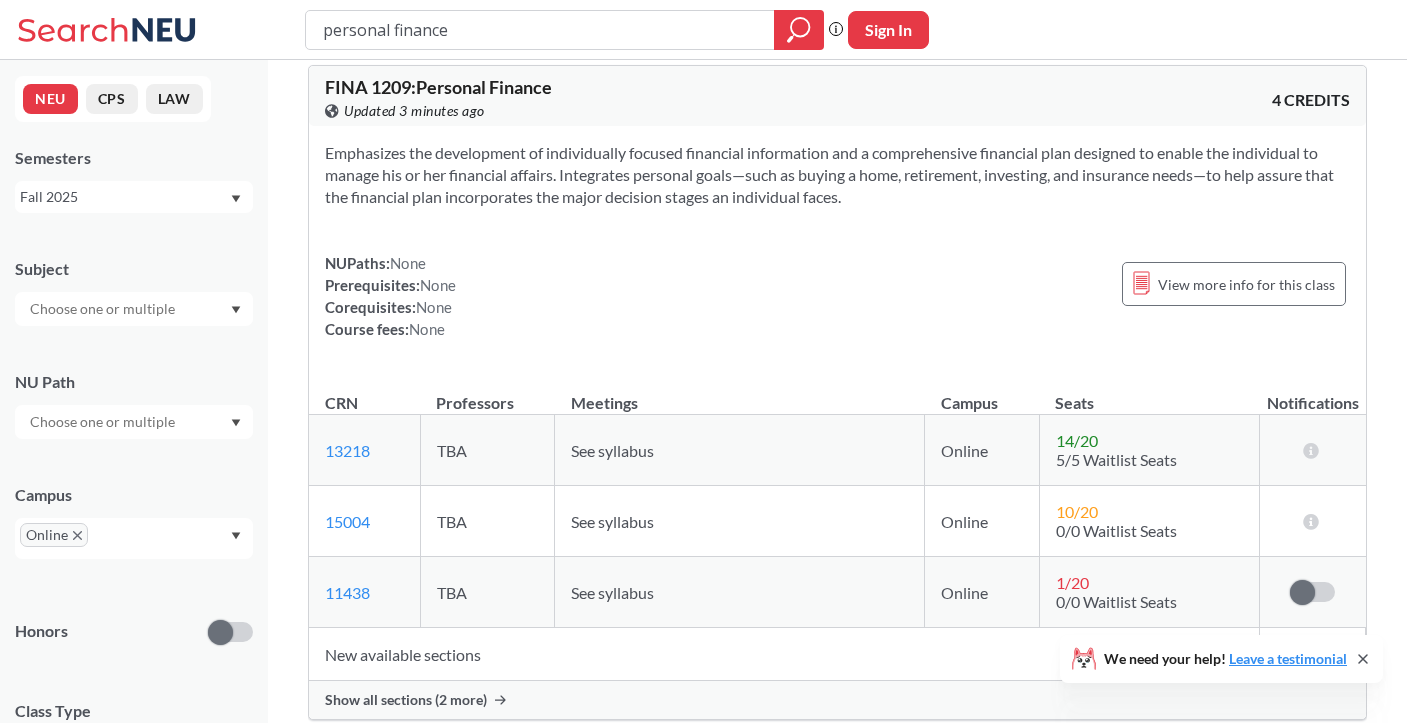 scroll, scrollTop: 108, scrollLeft: 0, axis: vertical 